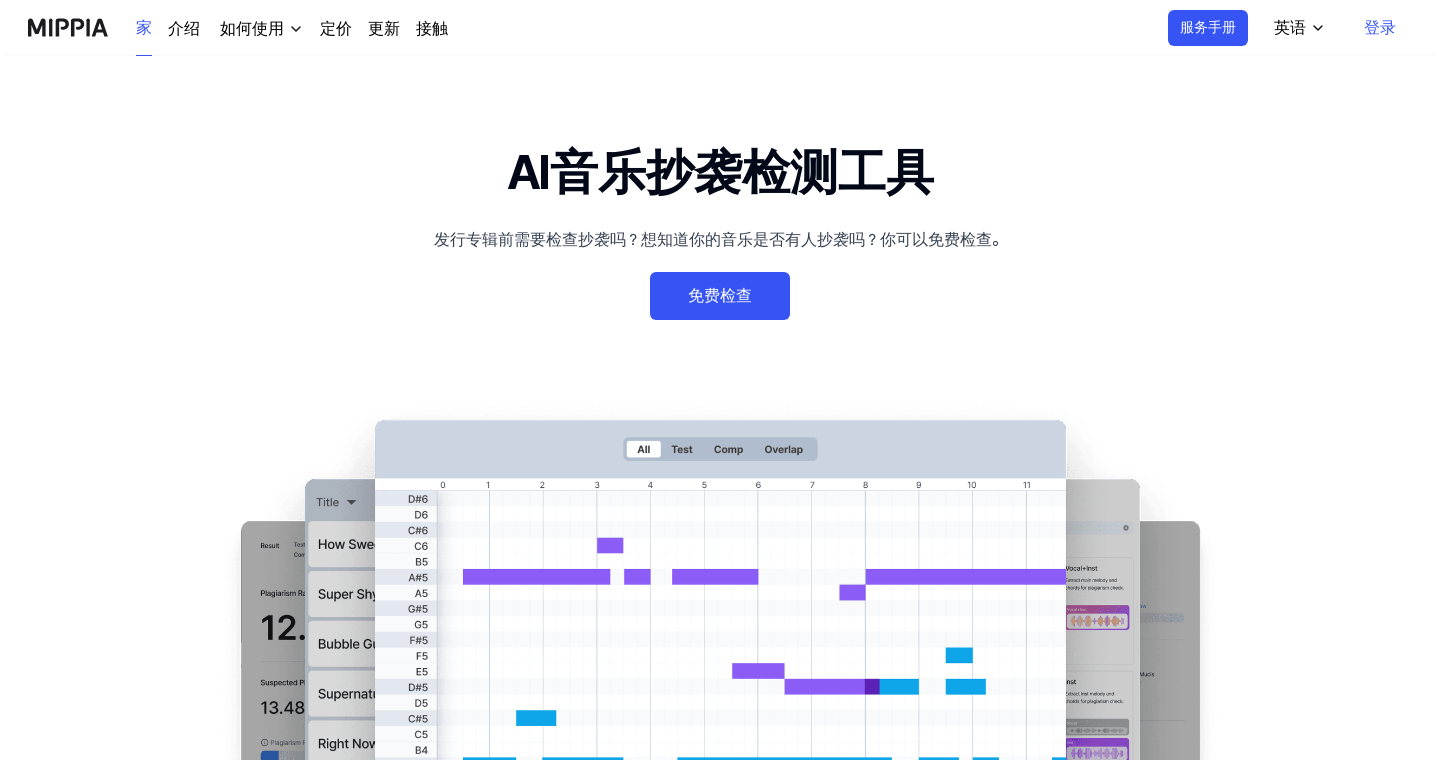 scroll, scrollTop: 0, scrollLeft: 0, axis: both 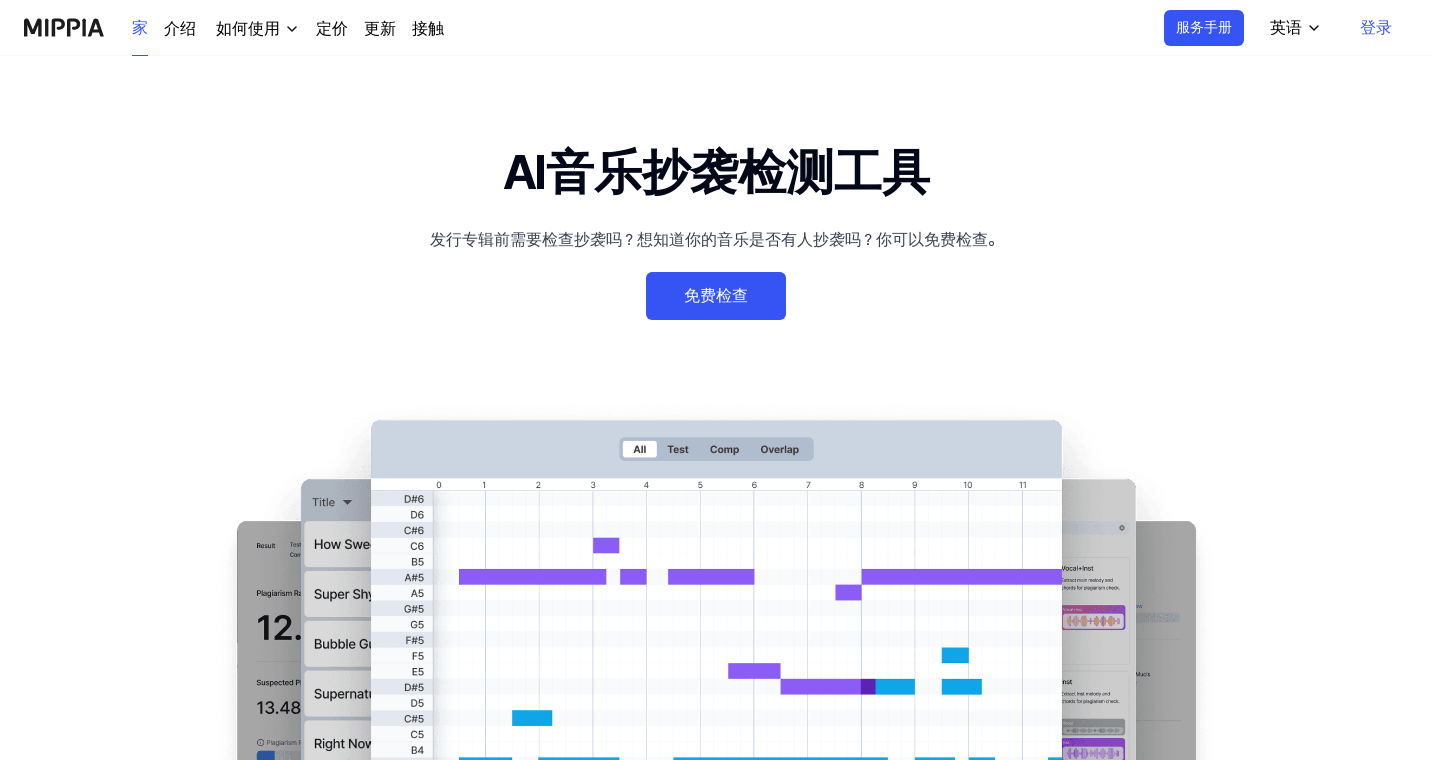 click on "免费检查" at bounding box center [715, 295] 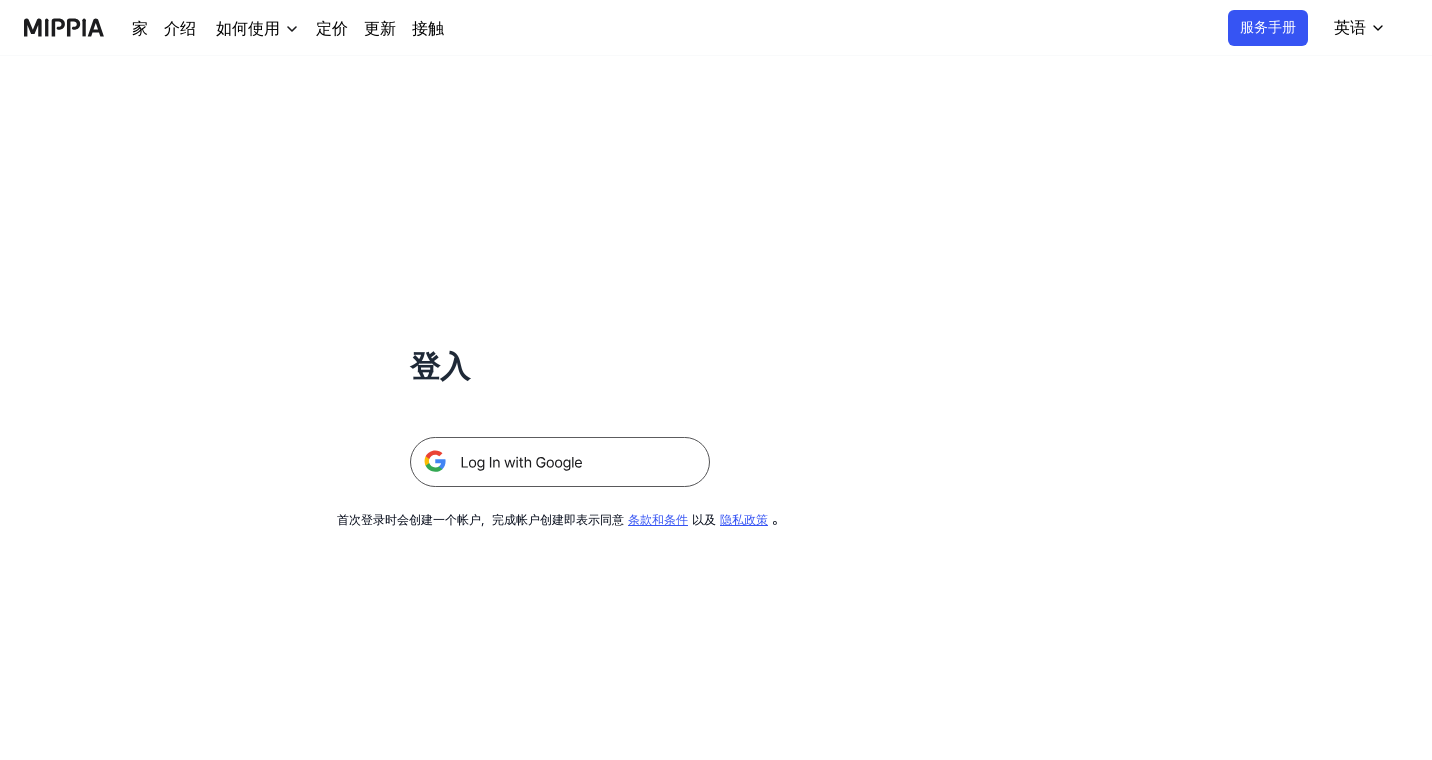 scroll, scrollTop: 0, scrollLeft: 0, axis: both 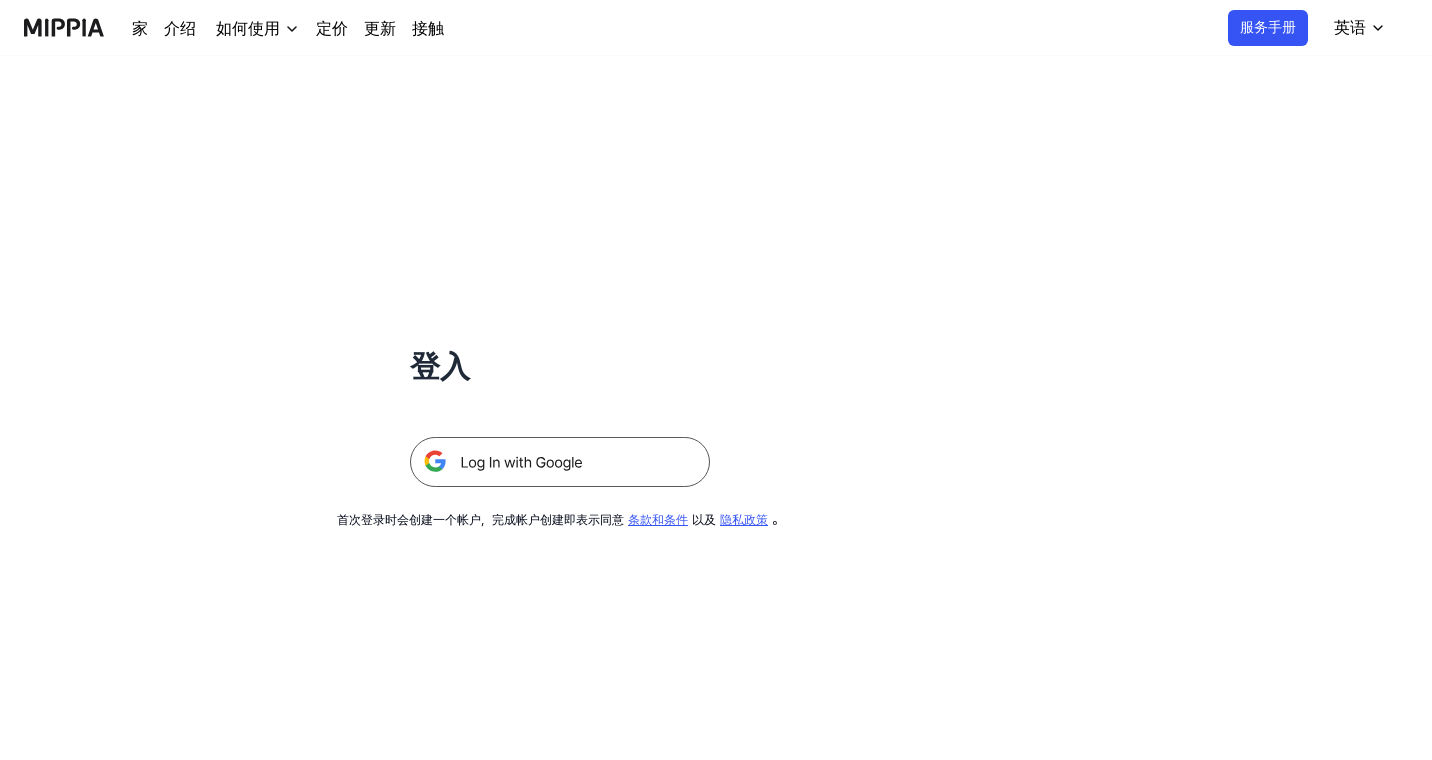 click at bounding box center (560, 462) 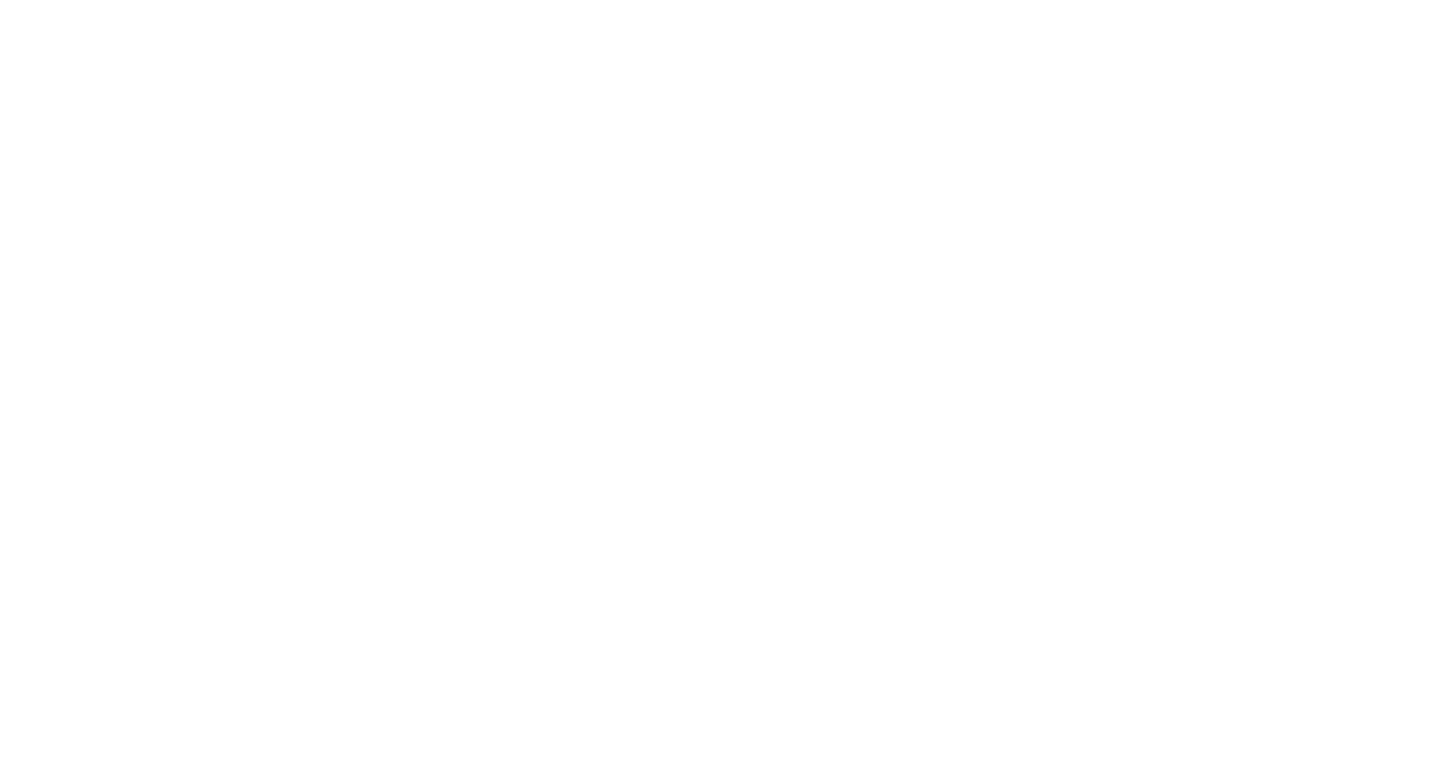 scroll, scrollTop: 0, scrollLeft: 0, axis: both 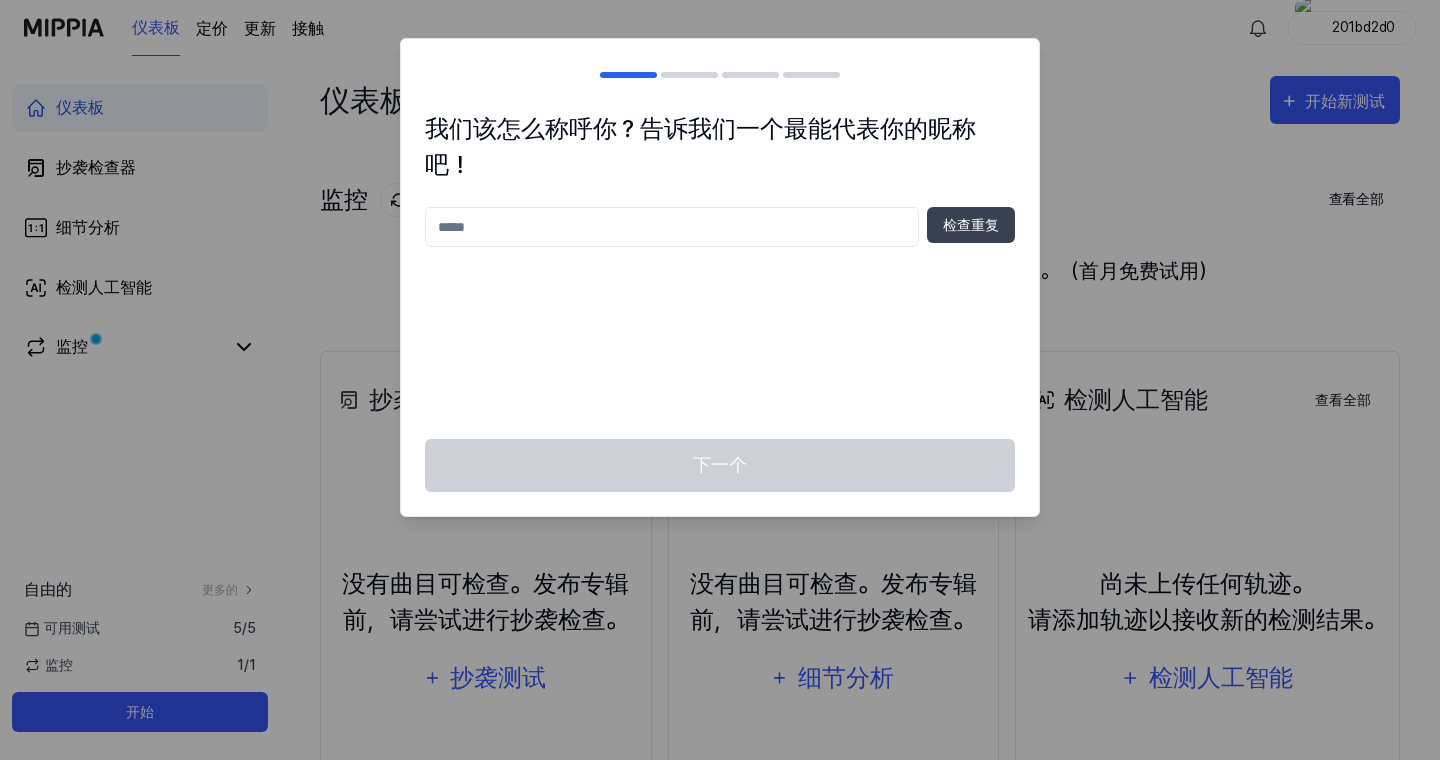 click at bounding box center [672, 227] 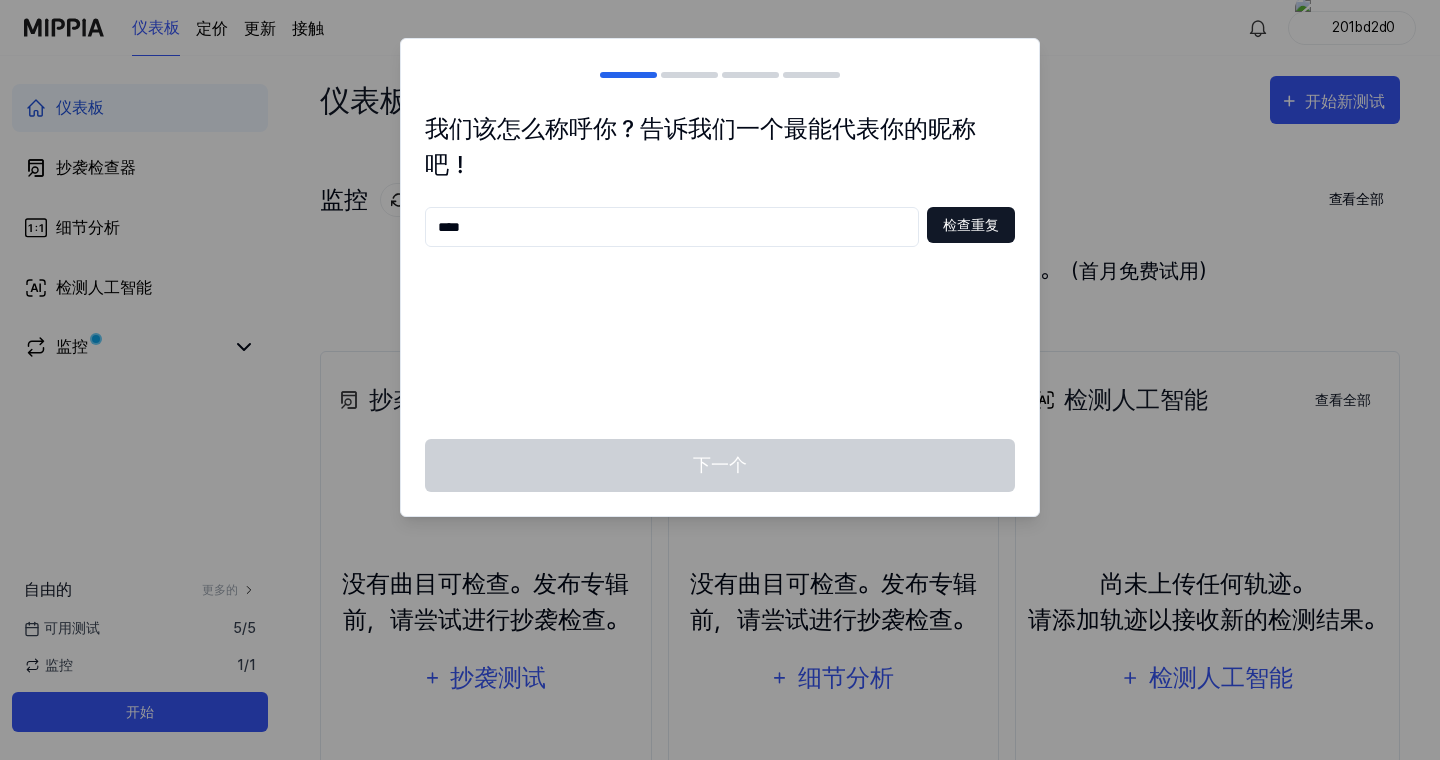 type on "****" 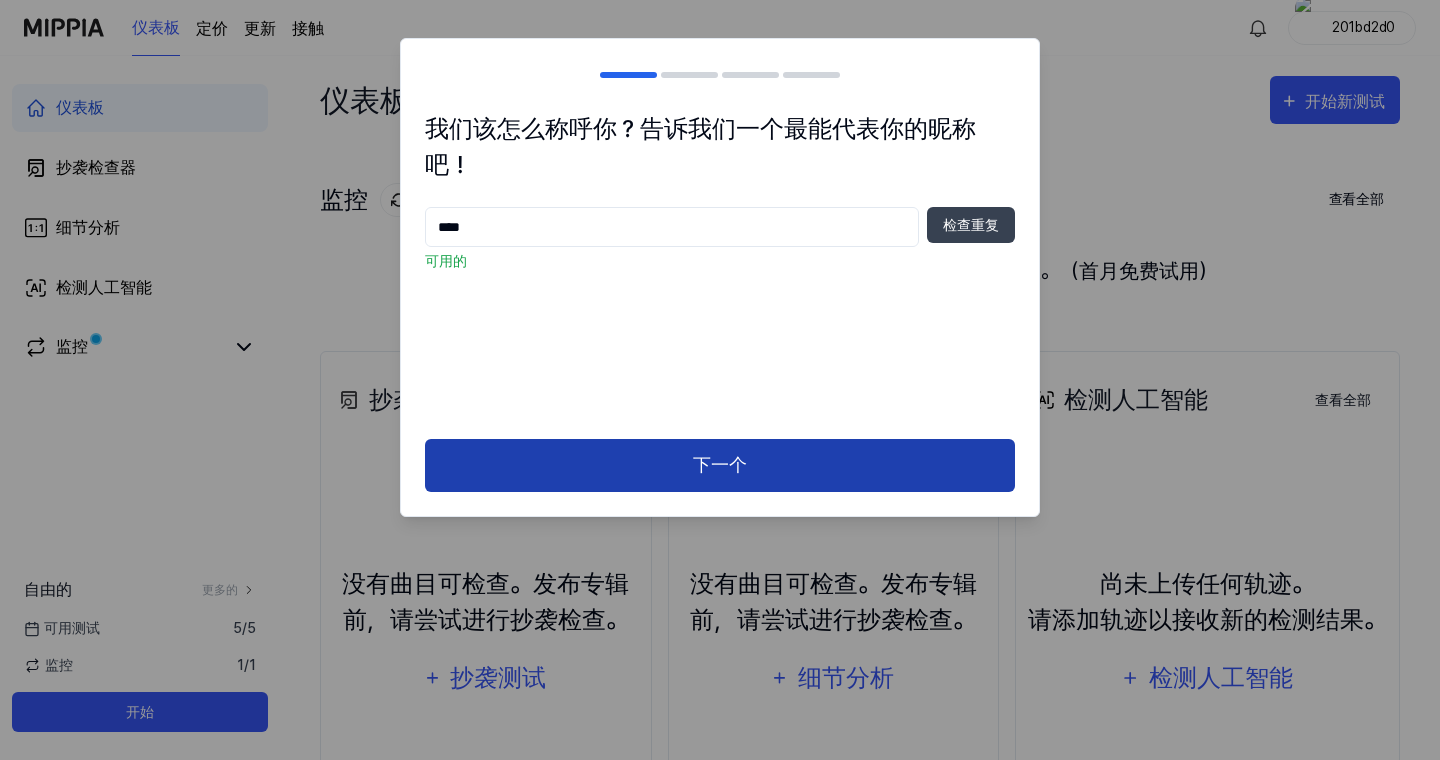 click on "下一个" at bounding box center [720, 465] 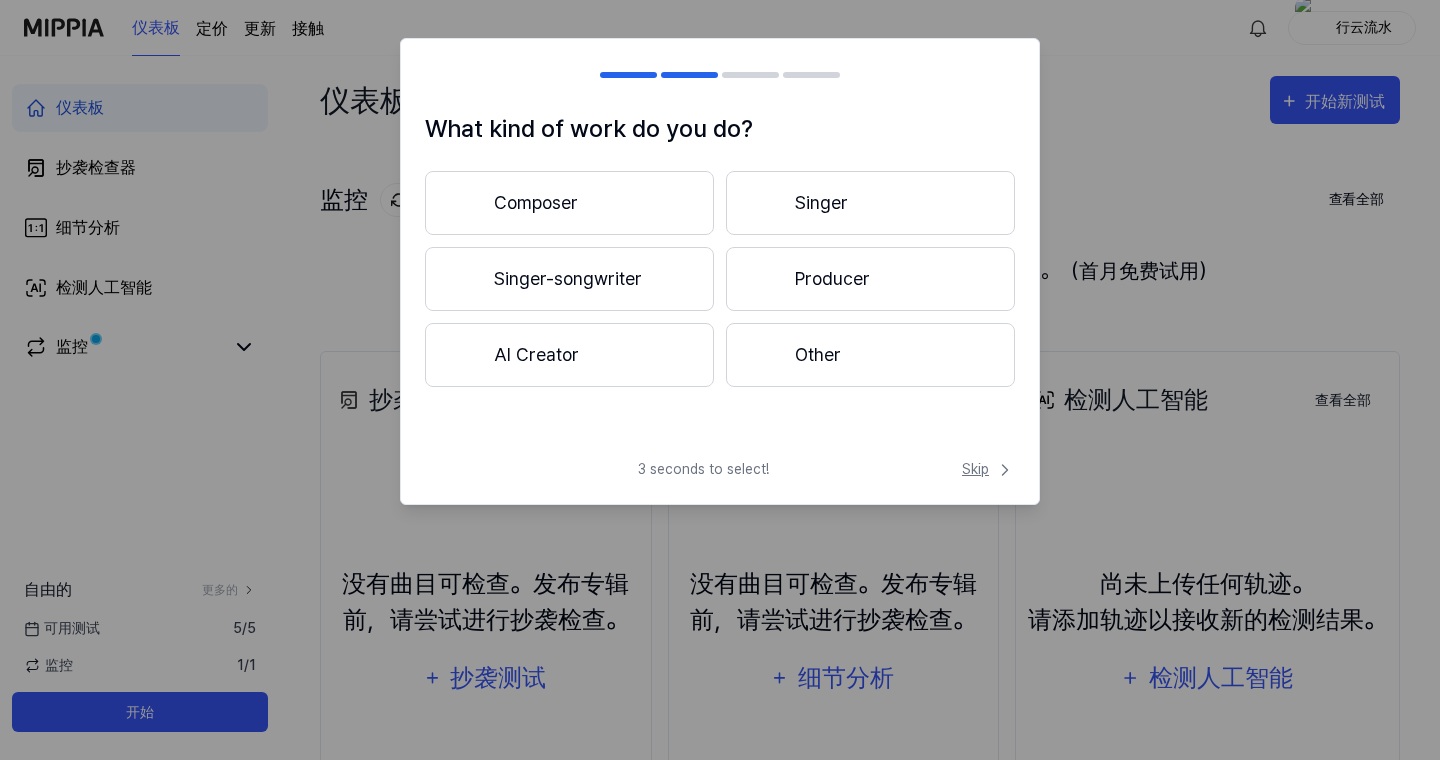 click on "Skip" at bounding box center (988, 469) 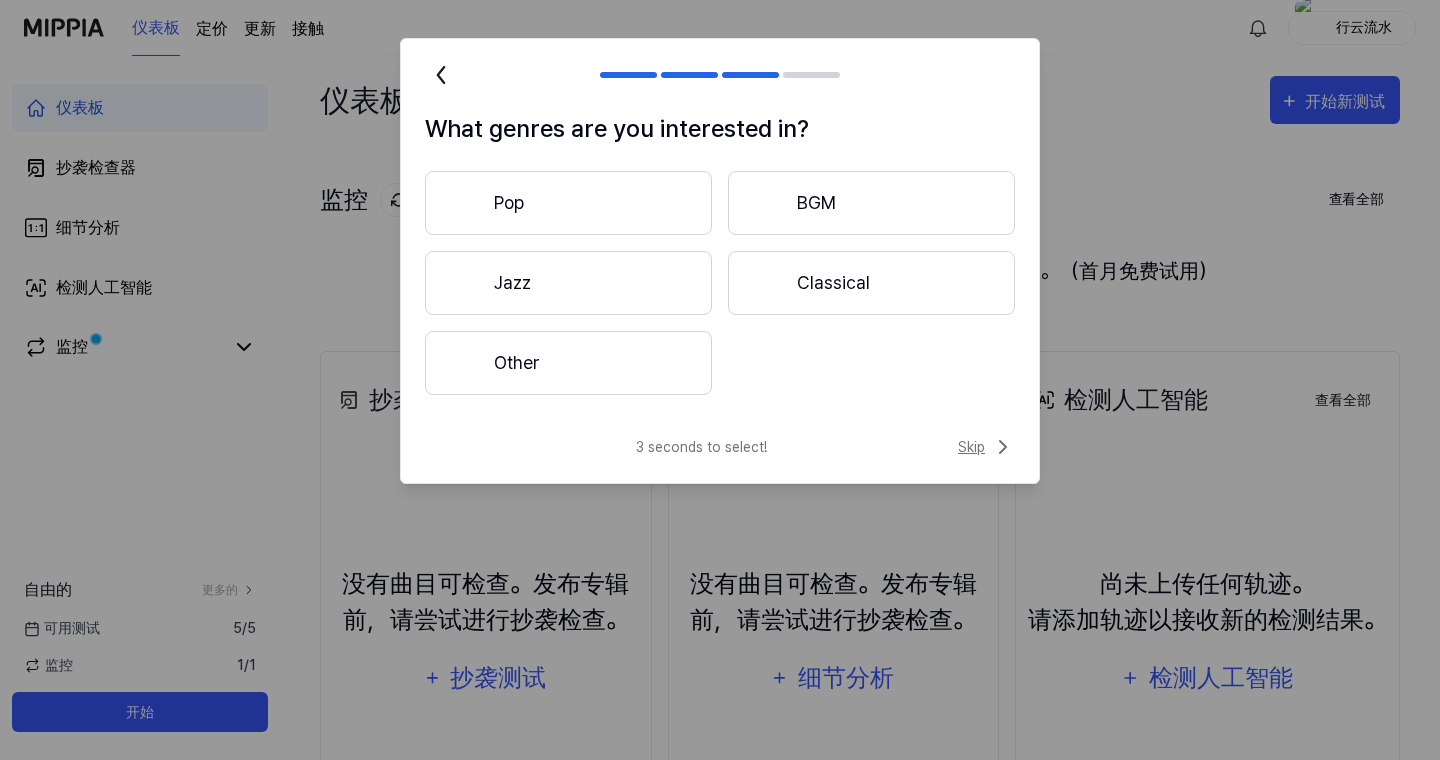 click 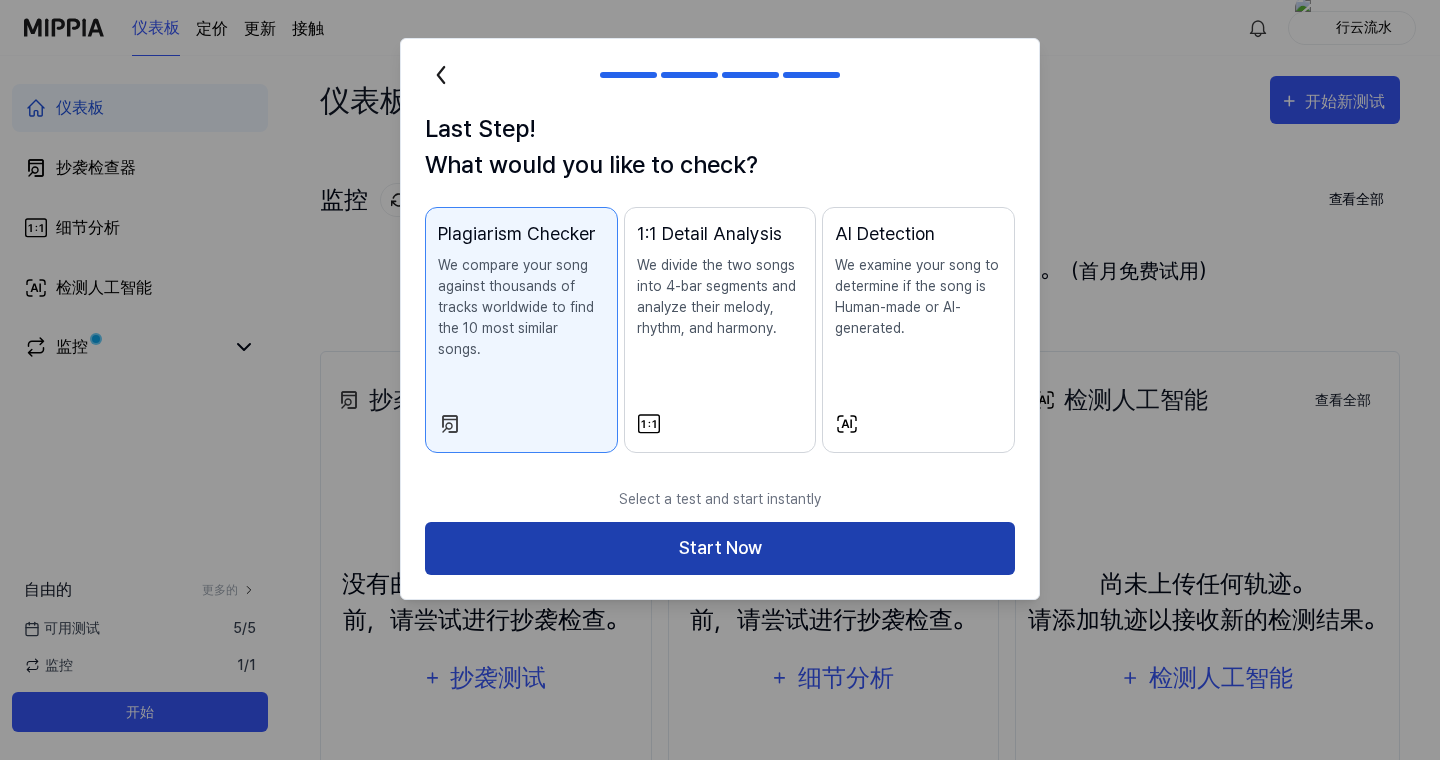 click on "Start Now" at bounding box center (720, 548) 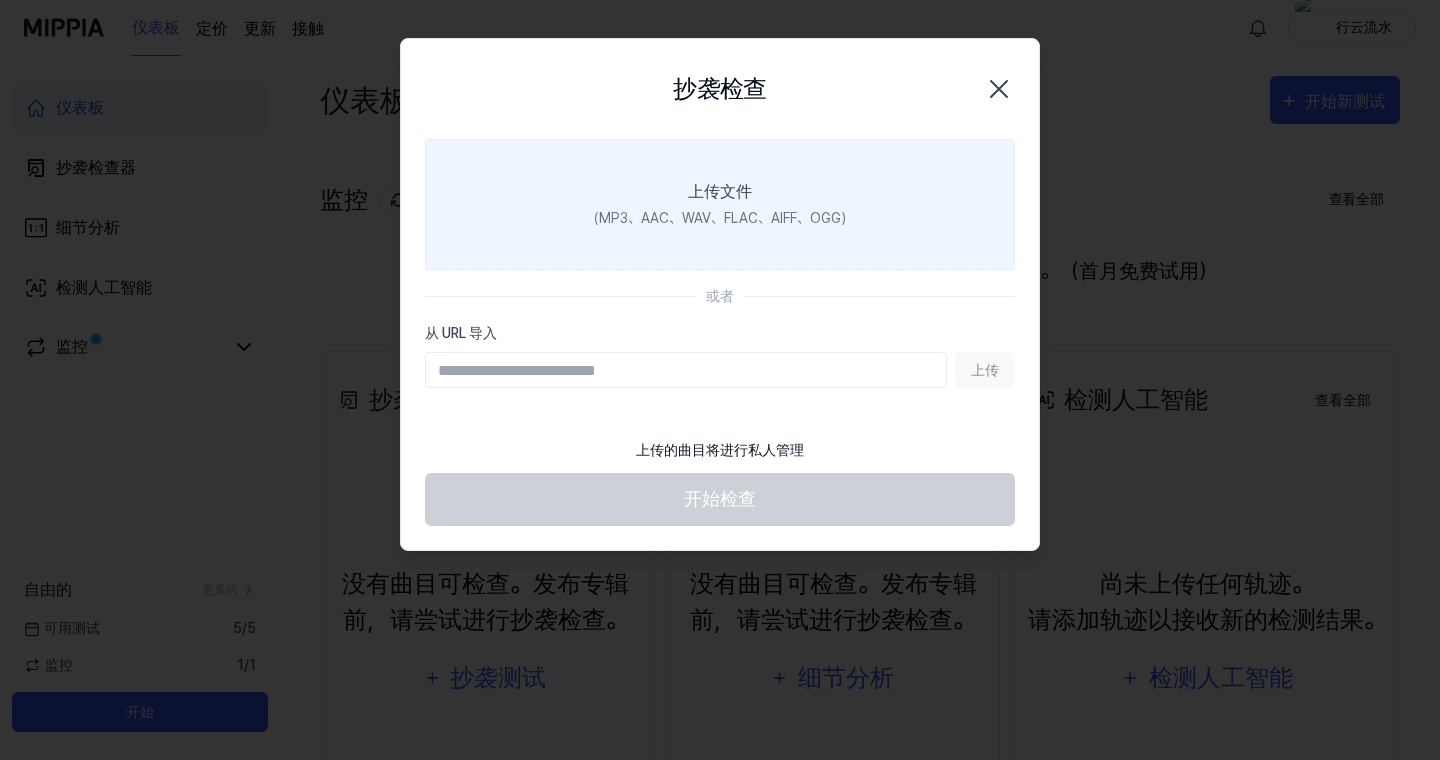 click on "上传文件 （MP3、AAC、WAV、FLAC、AIFF、OGG）" at bounding box center [720, 204] 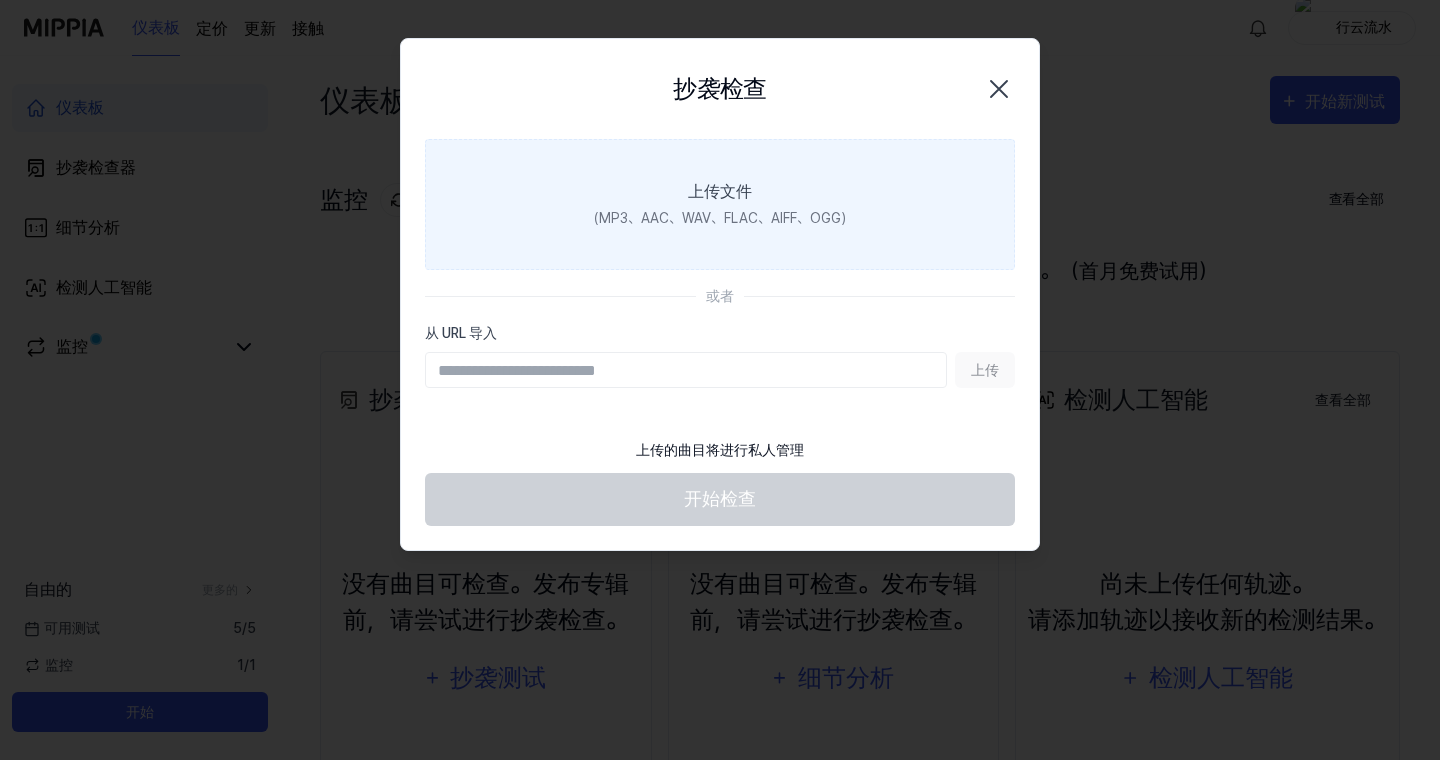 click on "上传文件 （MP3、AAC、WAV、FLAC、AIFF、OGG）" at bounding box center [720, 204] 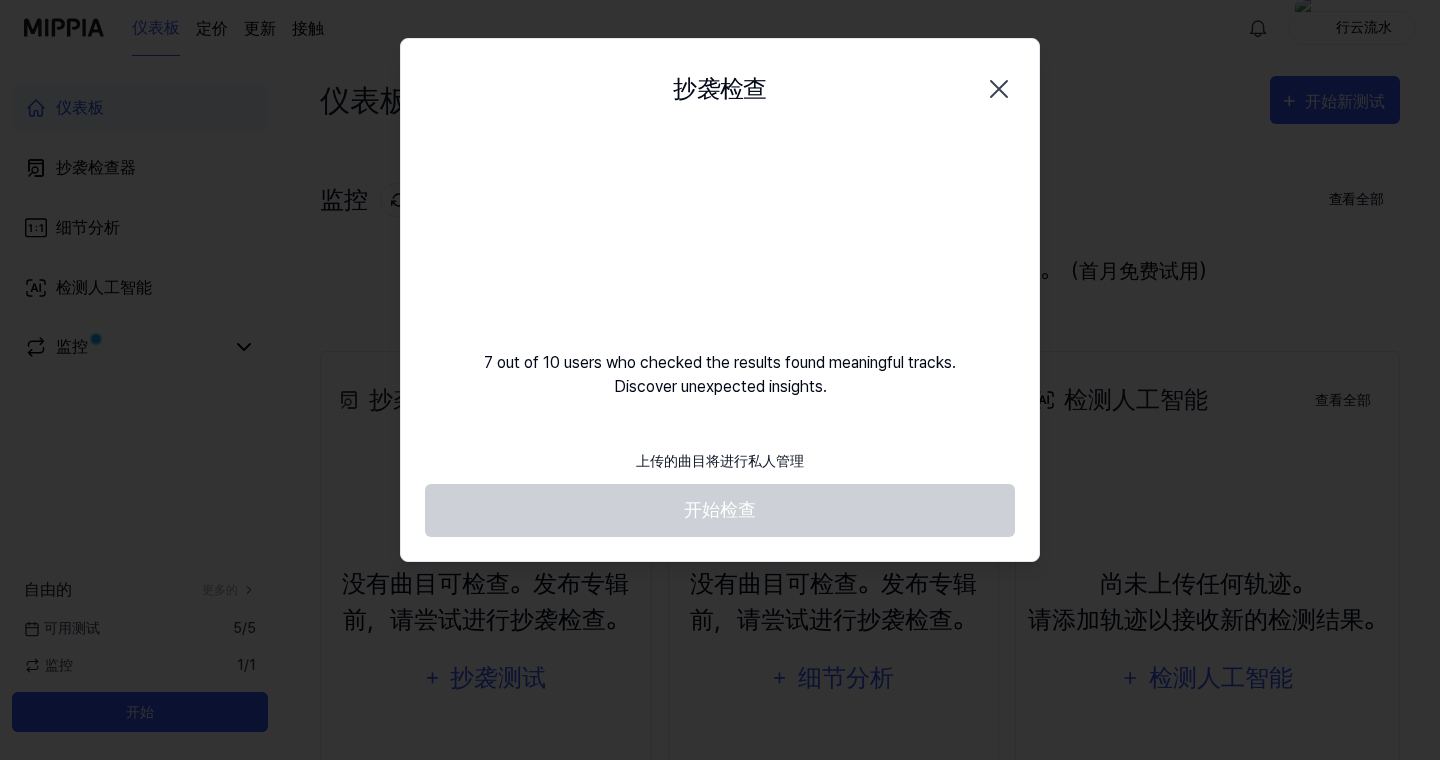 click 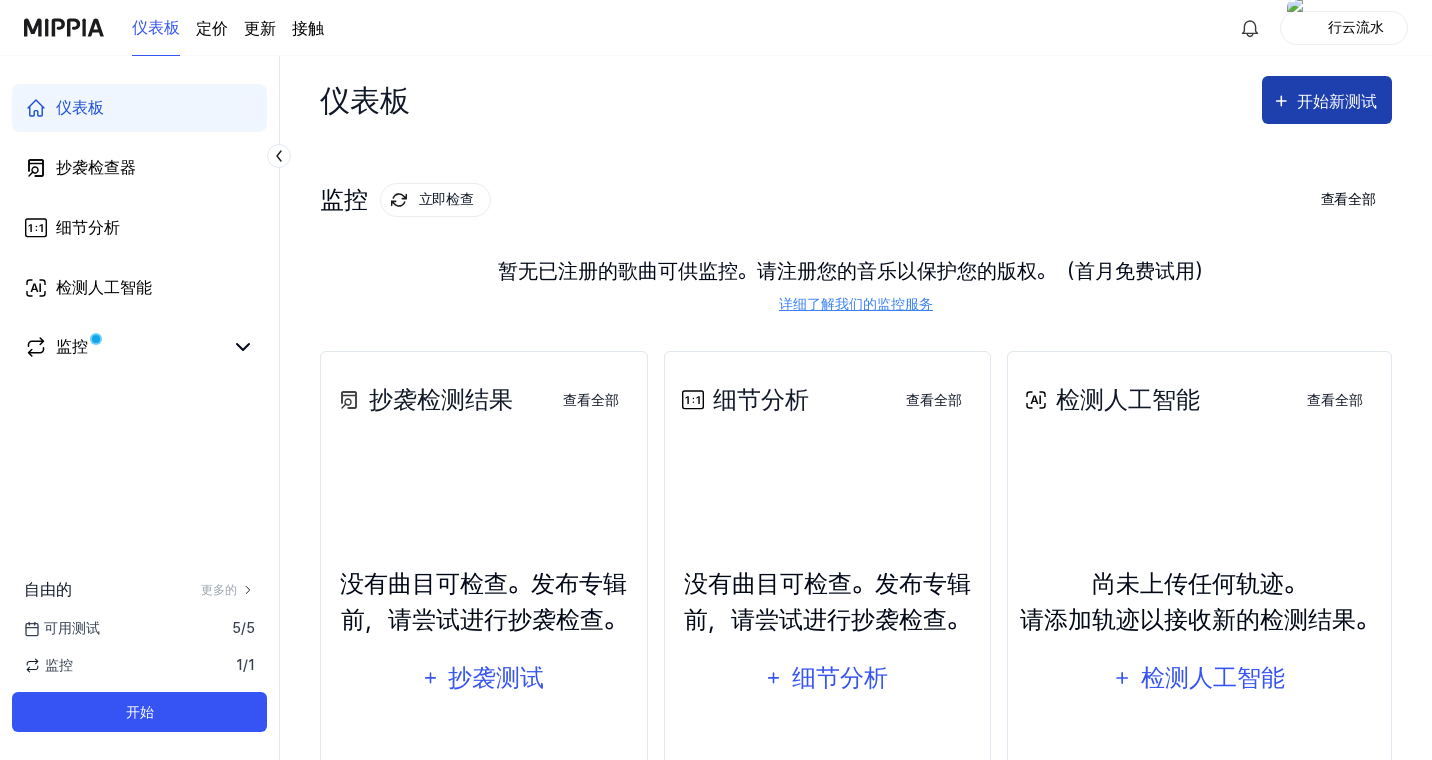 click on "开始新测试" at bounding box center (1337, 101) 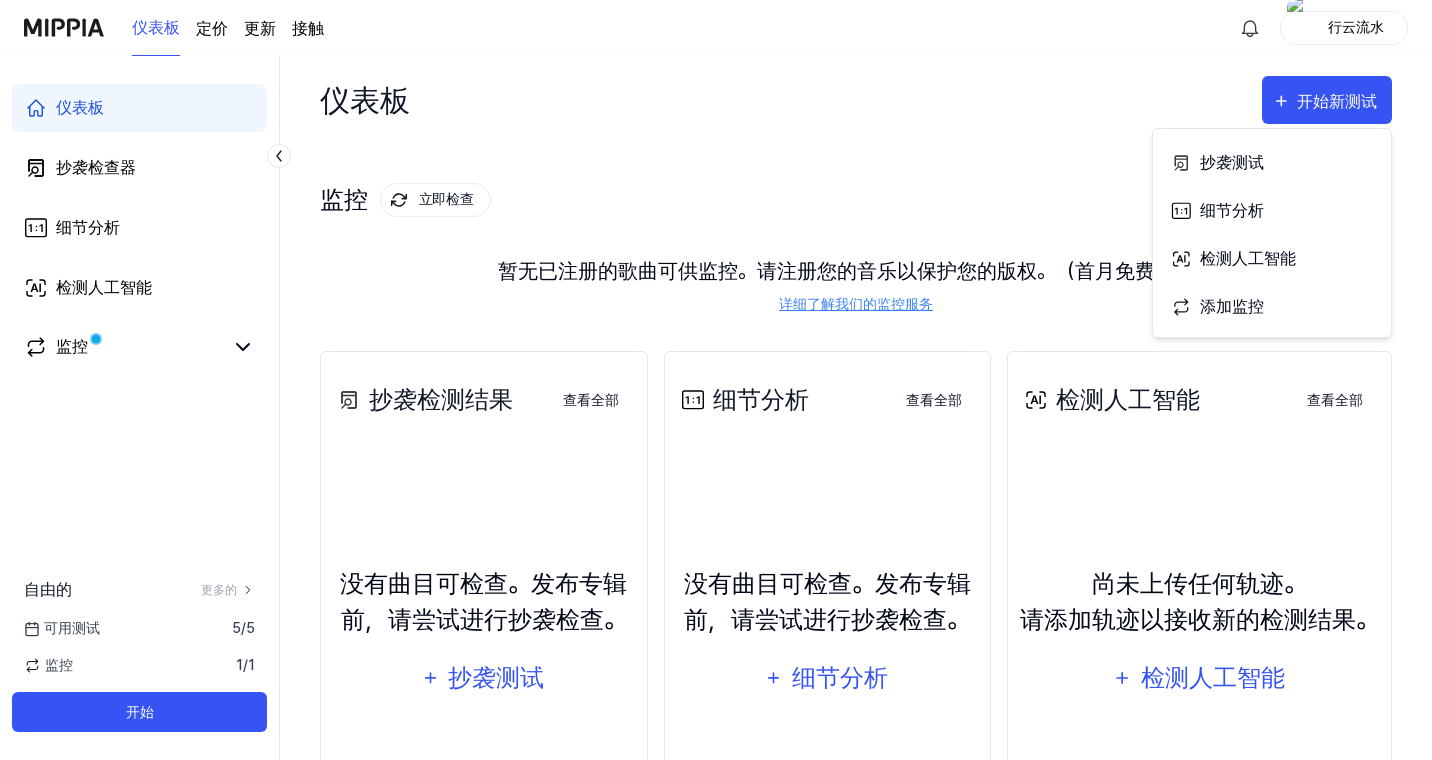 click on "监控 立即检查 查看全部 监控 暂无已注册的歌曲可供监控。请注册您的音乐以保护您的版权。（首月免费试用） 详细了解我们的监控服务" at bounding box center [856, 227] 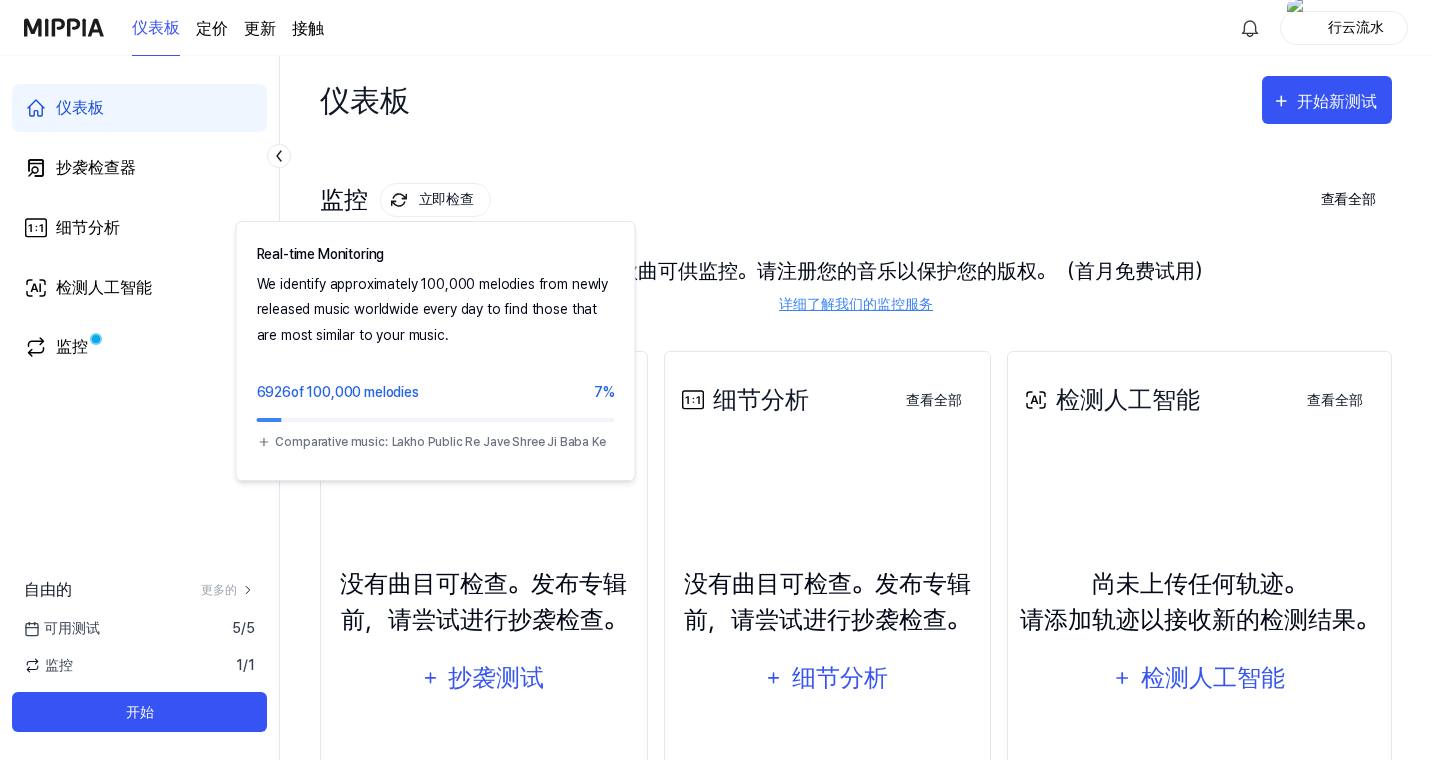 click on "立即检查" at bounding box center [446, 199] 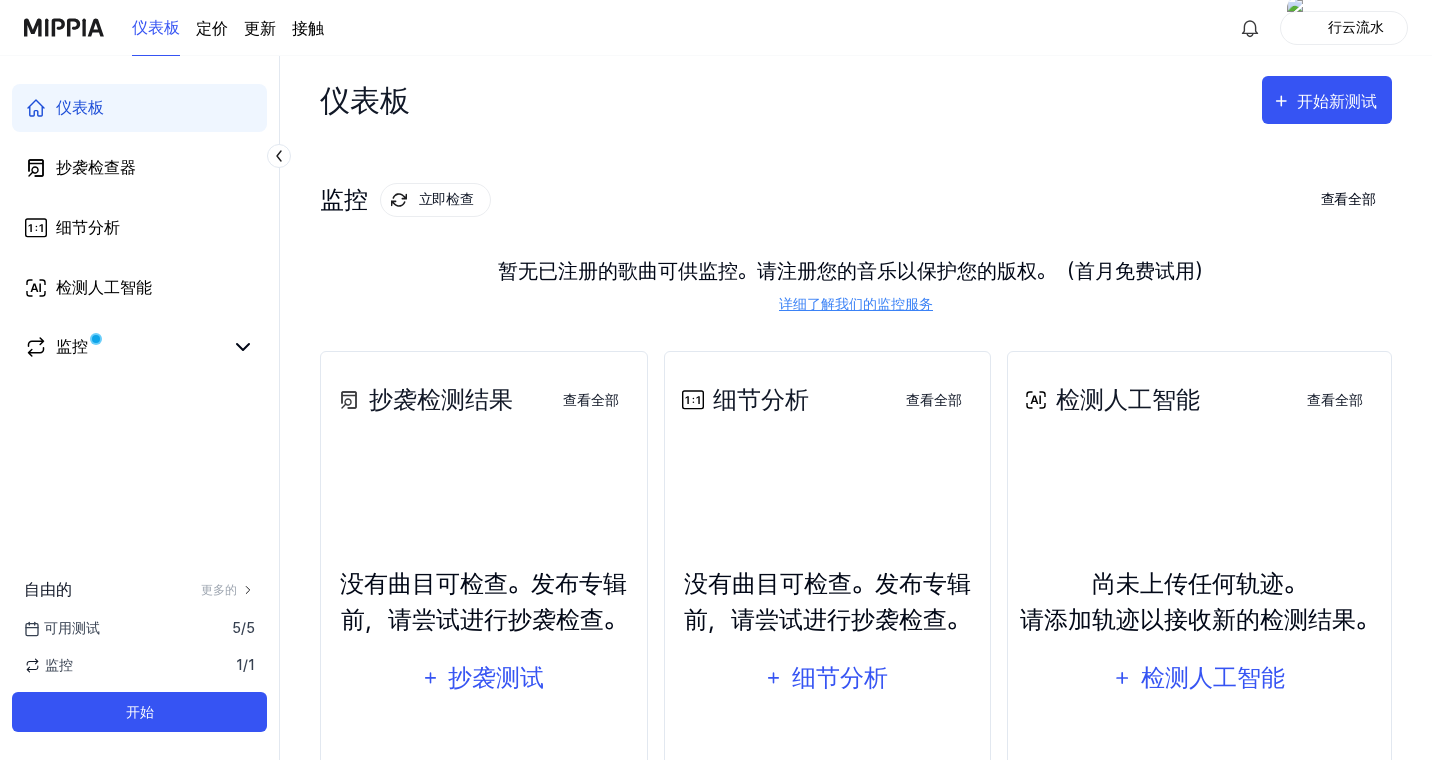 click on "立即检查" at bounding box center (446, 199) 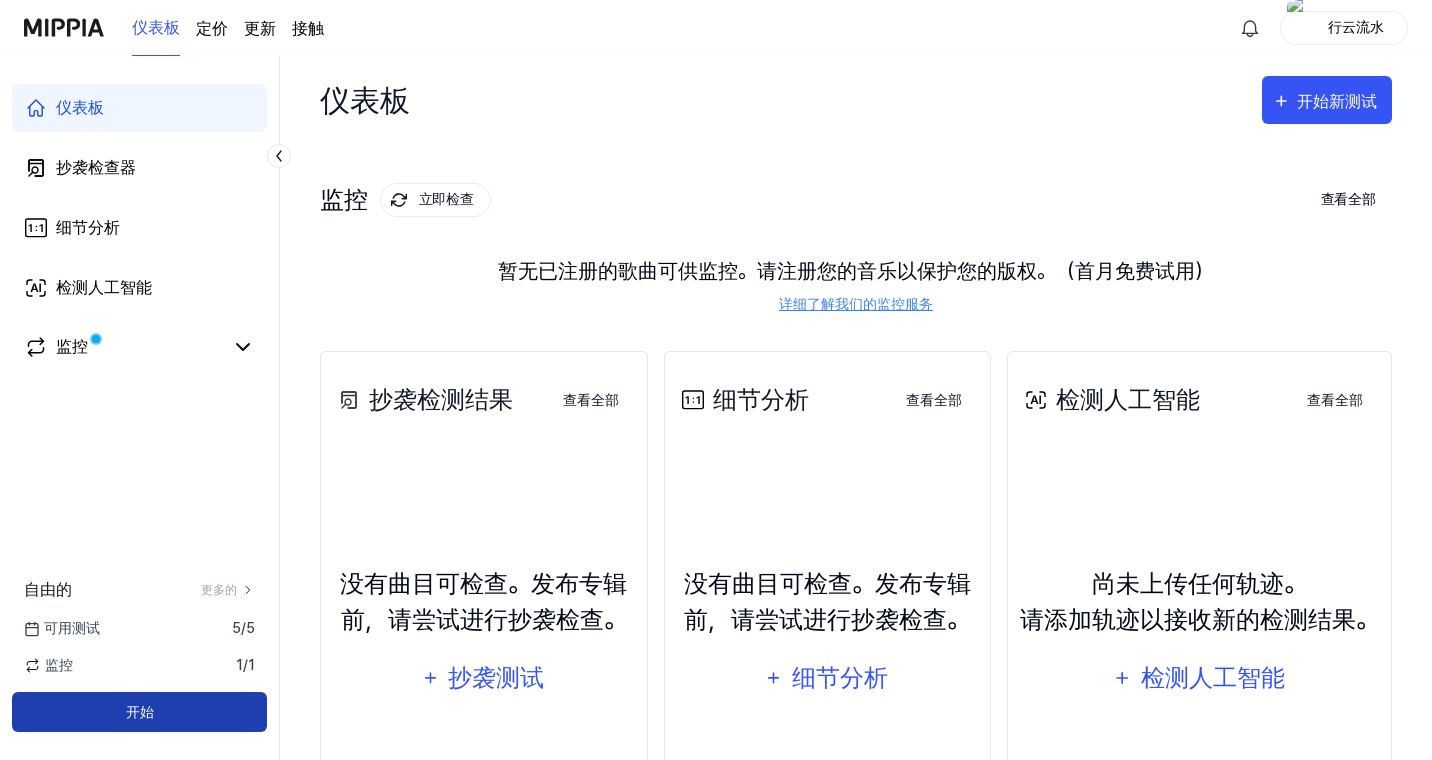 click on "开始" at bounding box center (139, 712) 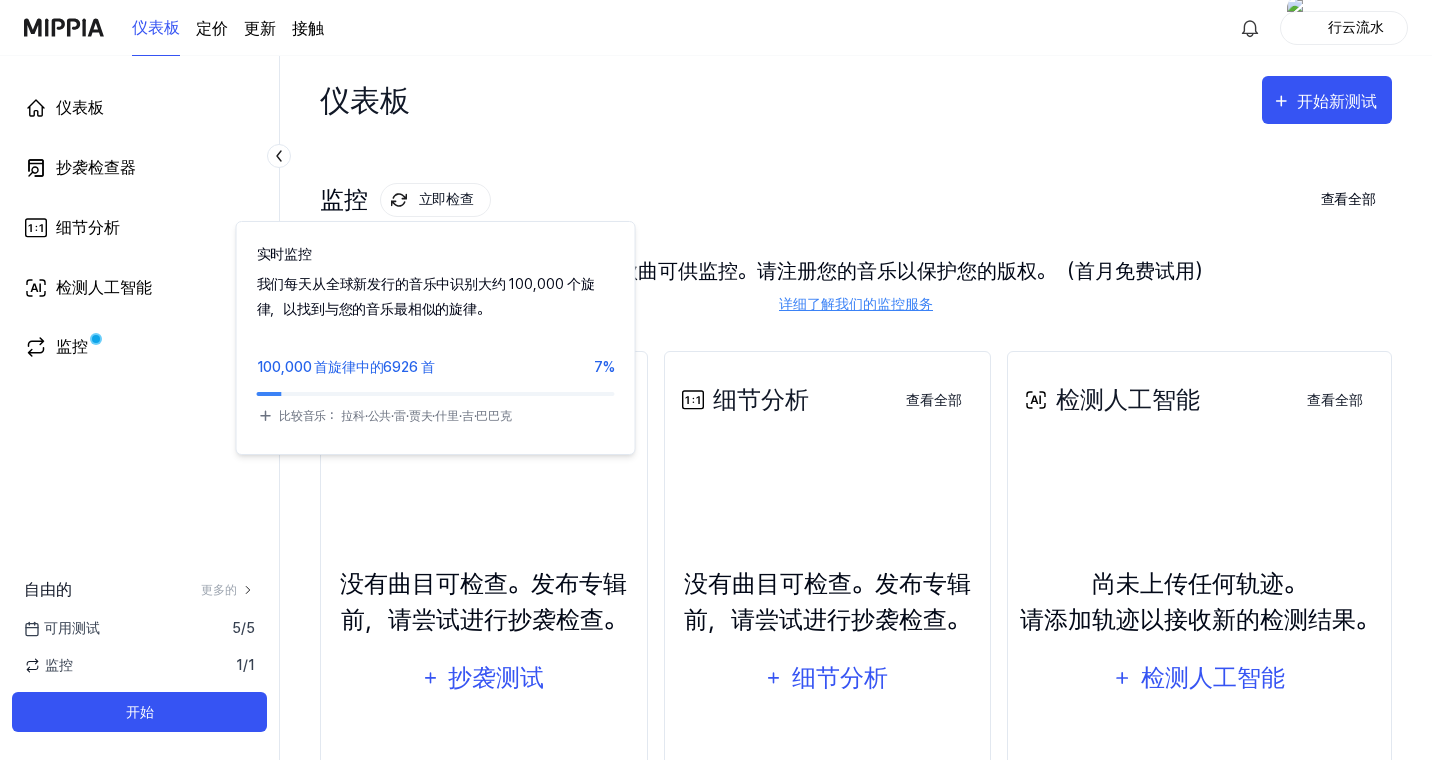click on "立即检查" at bounding box center (446, 199) 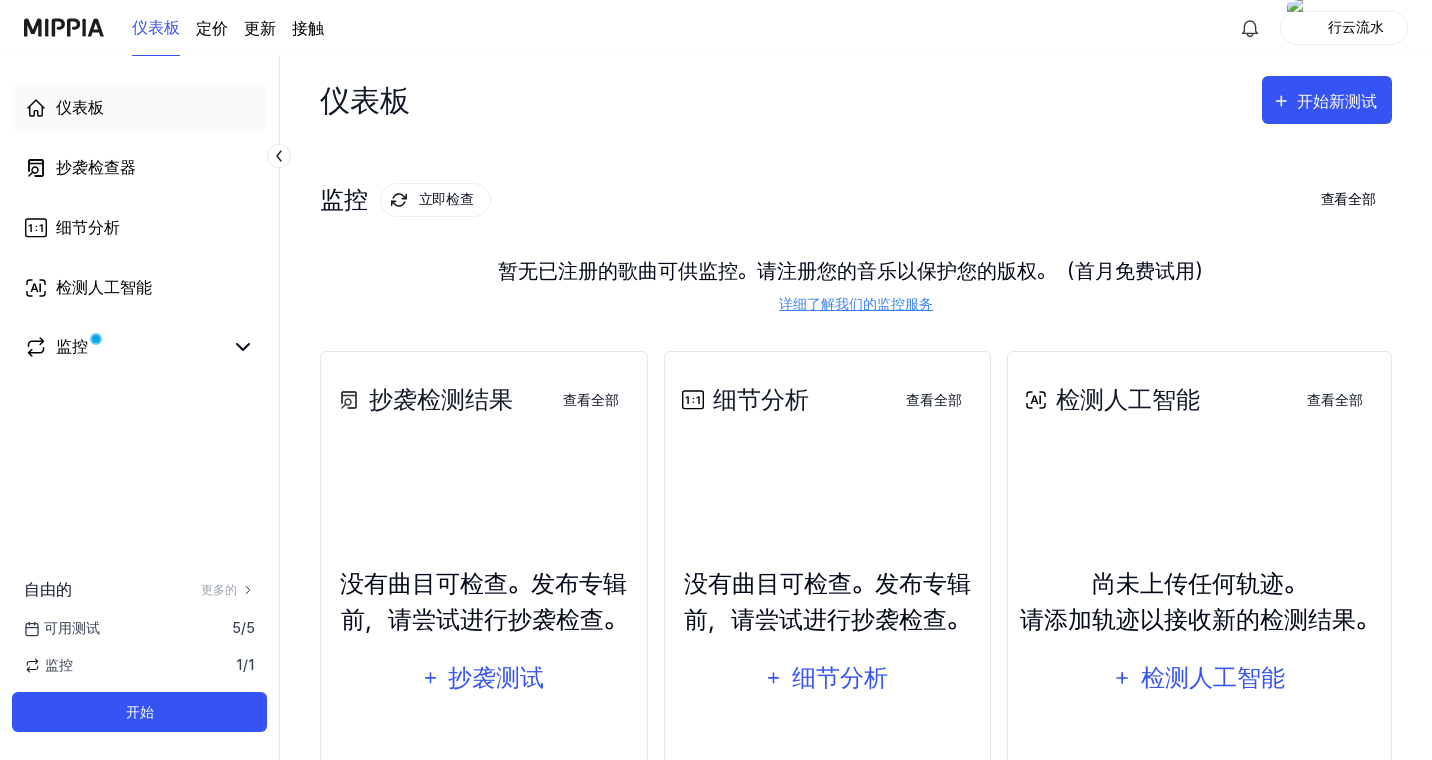 click on "仪表板" at bounding box center (139, 108) 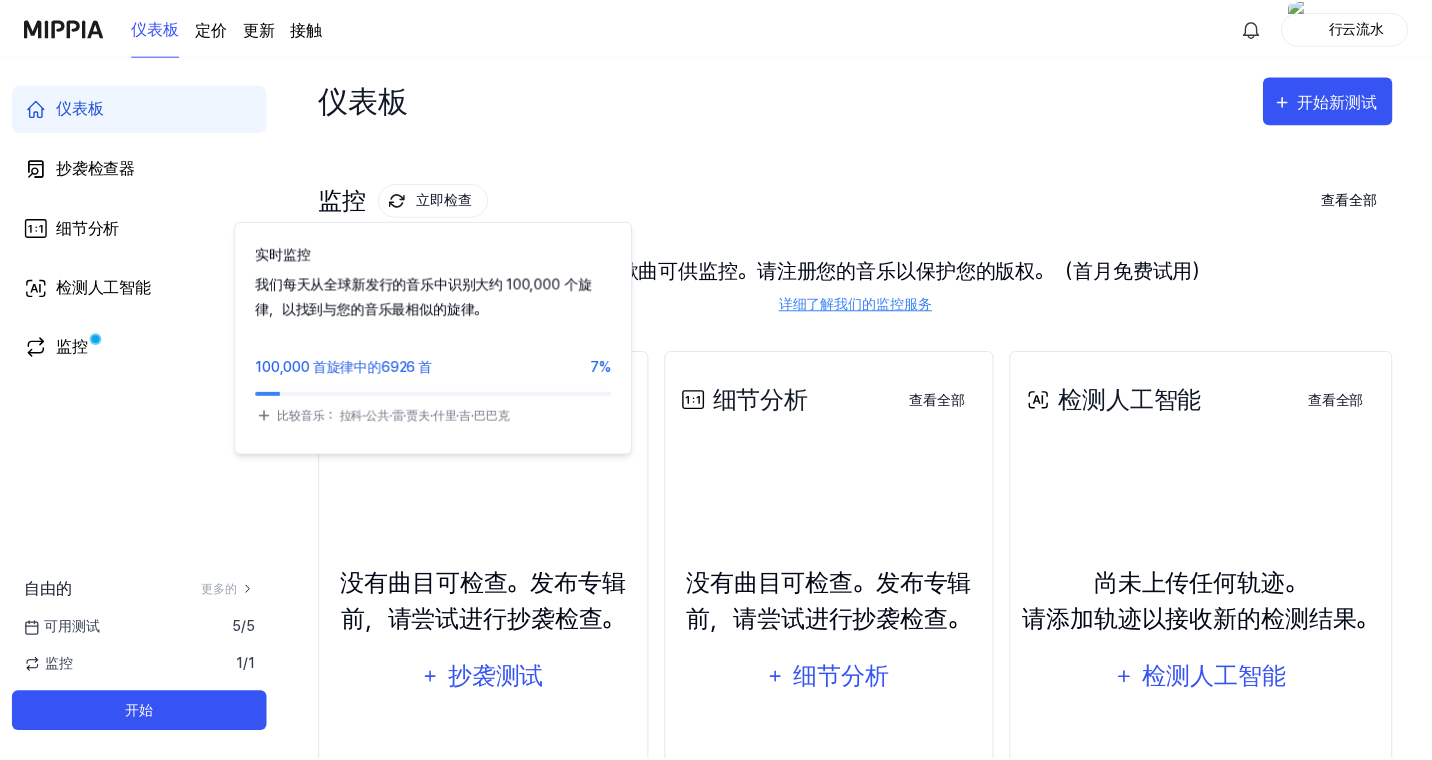 scroll, scrollTop: 0, scrollLeft: 0, axis: both 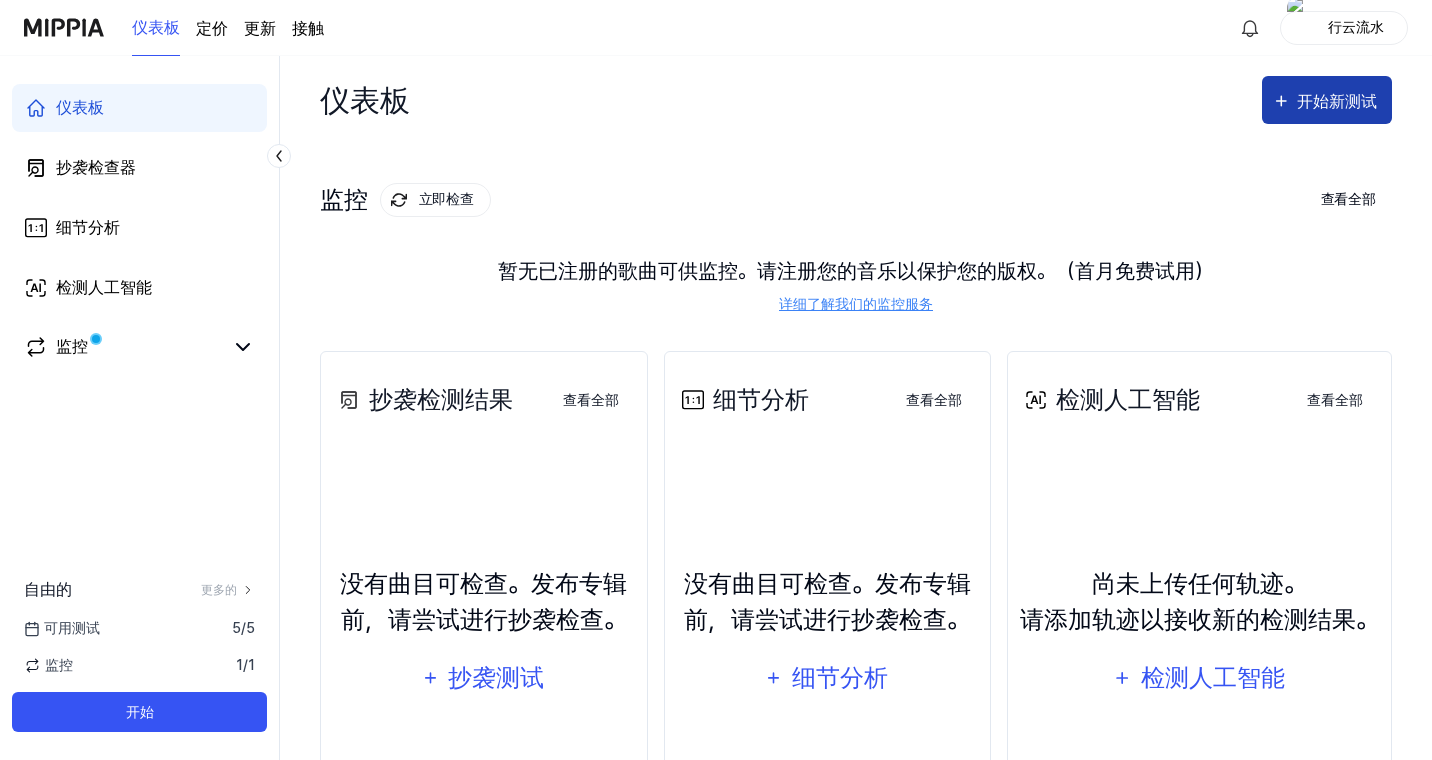 click on "开始新测试" at bounding box center (1337, 101) 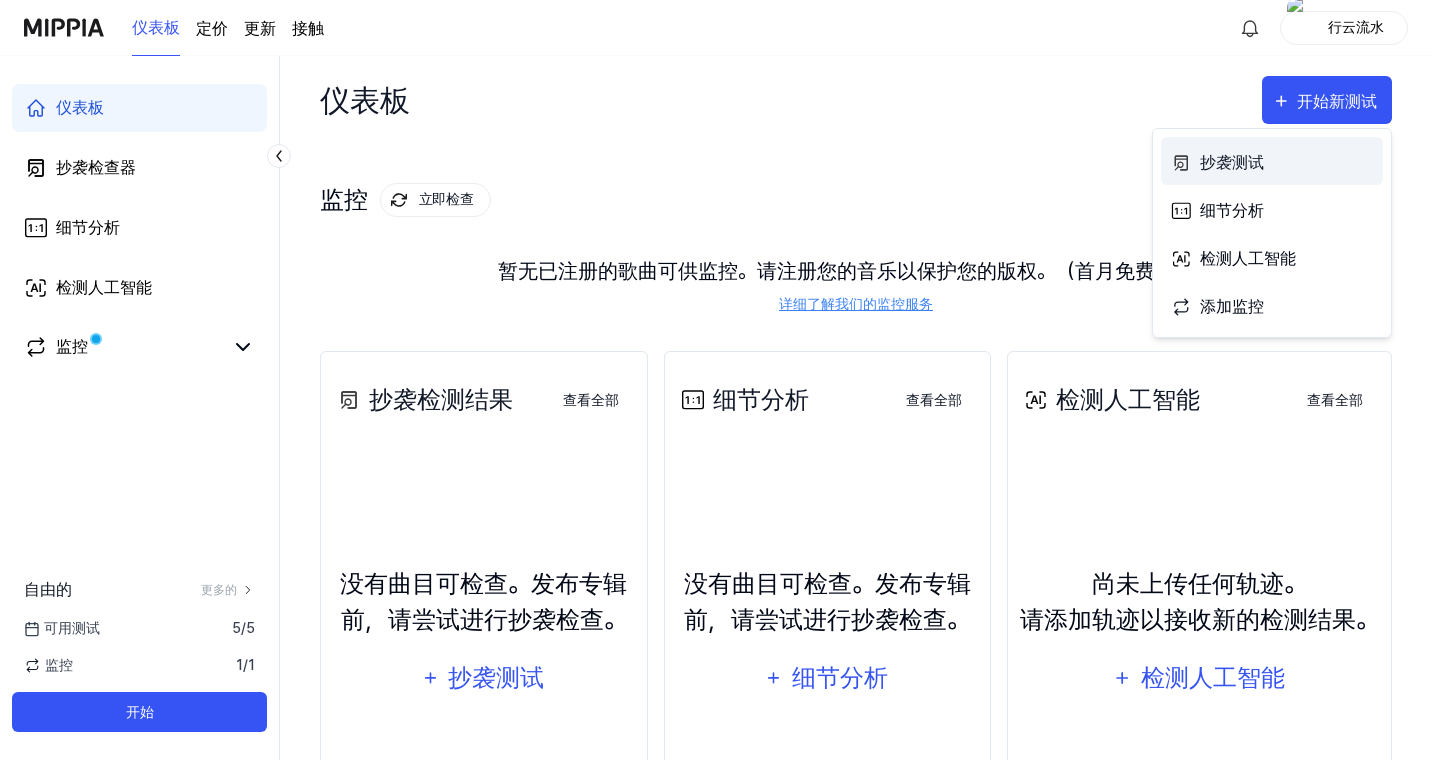 click on "抄袭测试" at bounding box center [1232, 162] 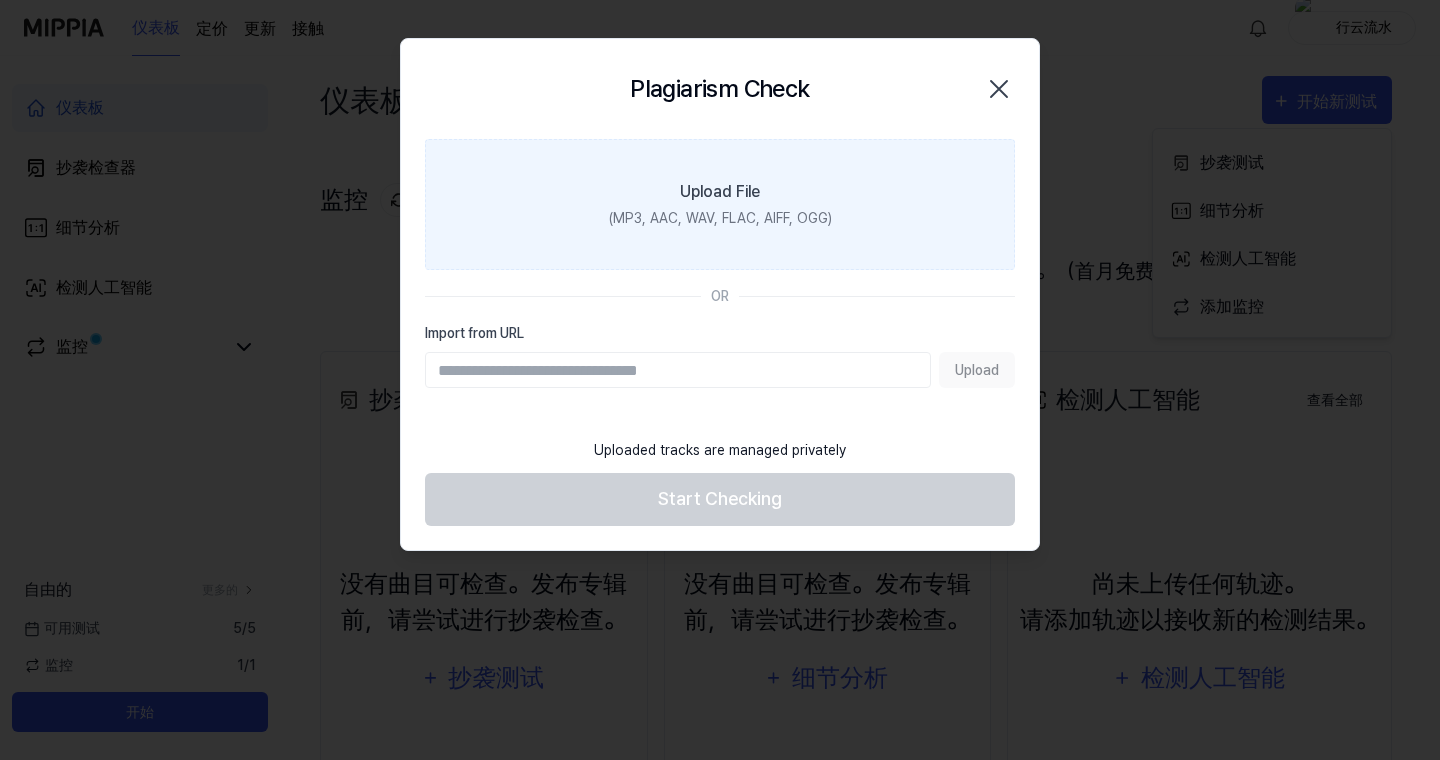 click on "Upload File (MP3, AAC, WAV, FLAC, AIFF, OGG)" at bounding box center (720, 204) 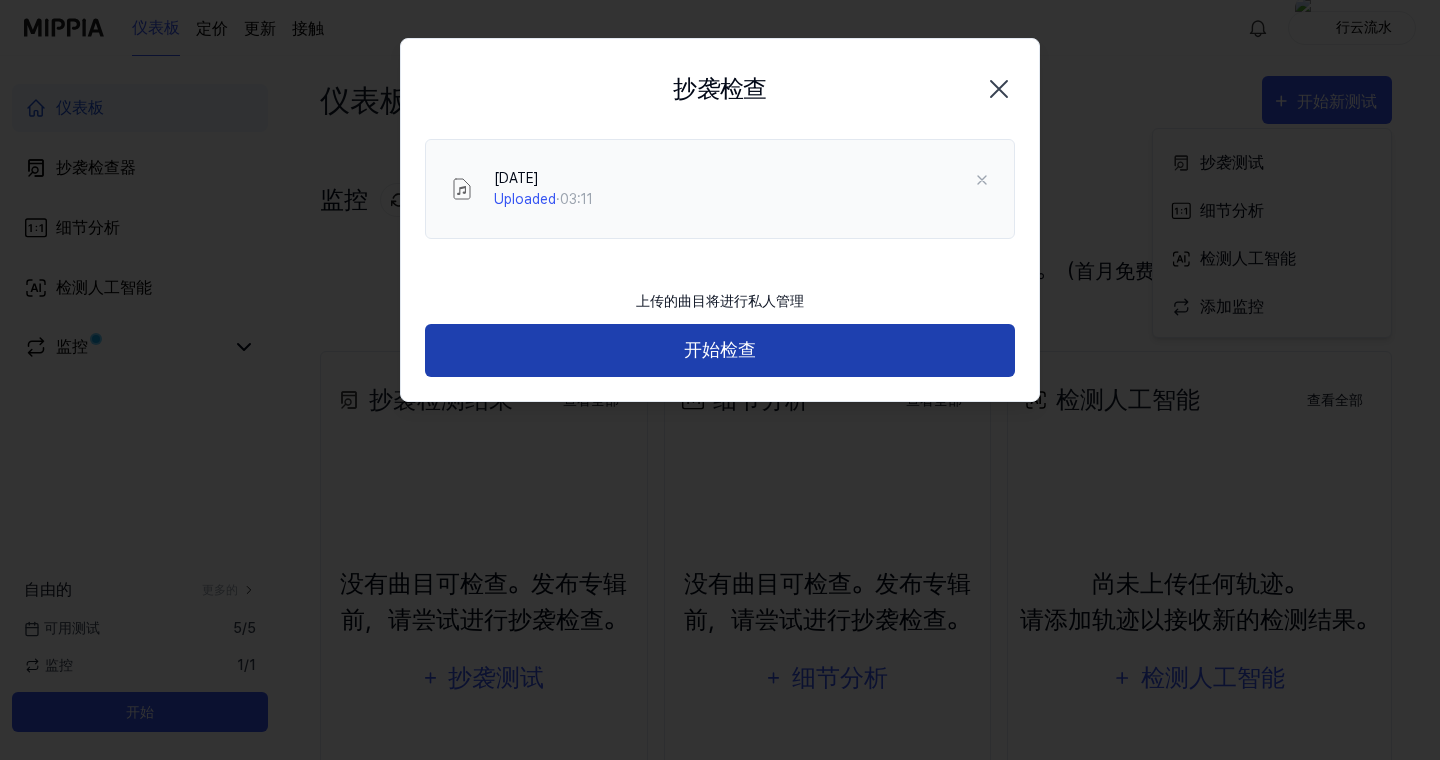 click on "开始检查" at bounding box center [720, 350] 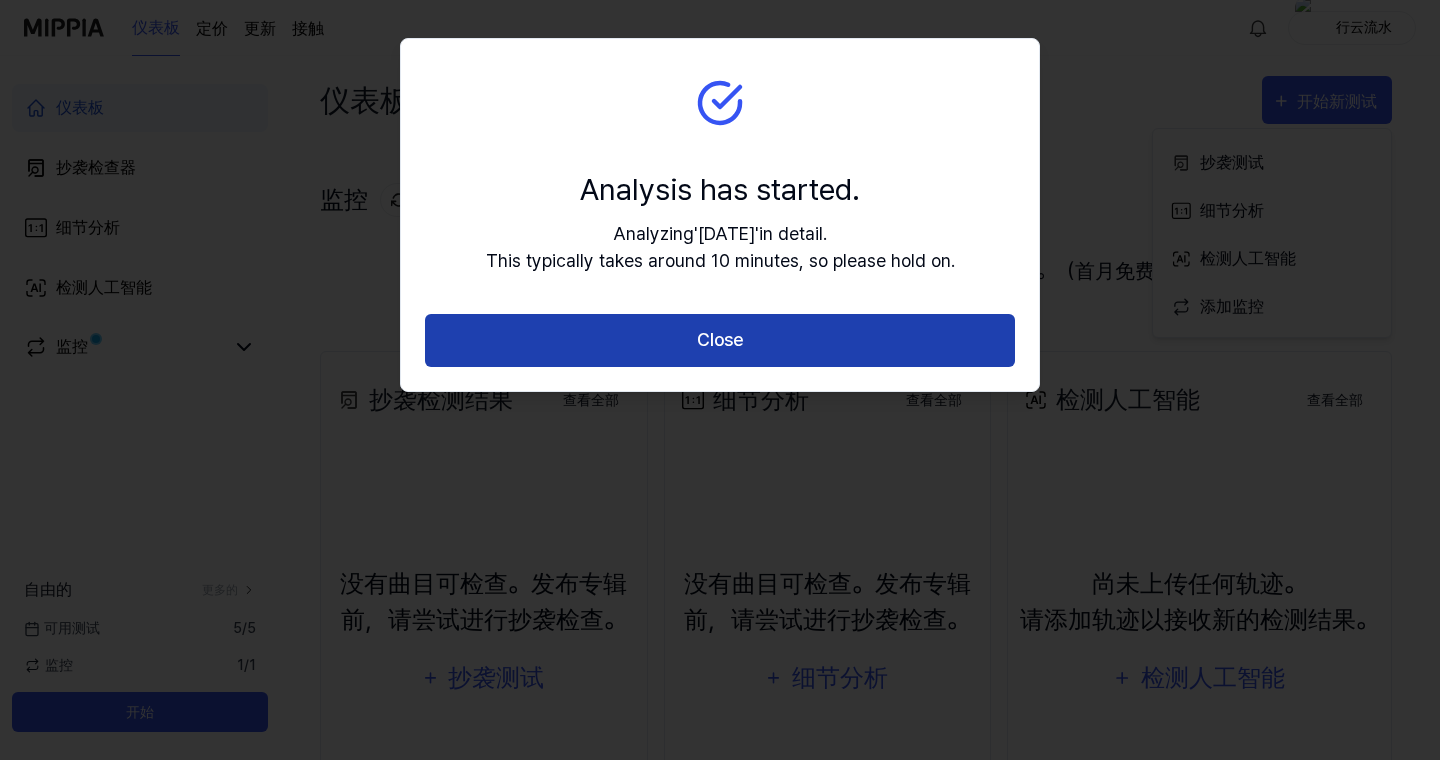 click on "Close" at bounding box center (720, 340) 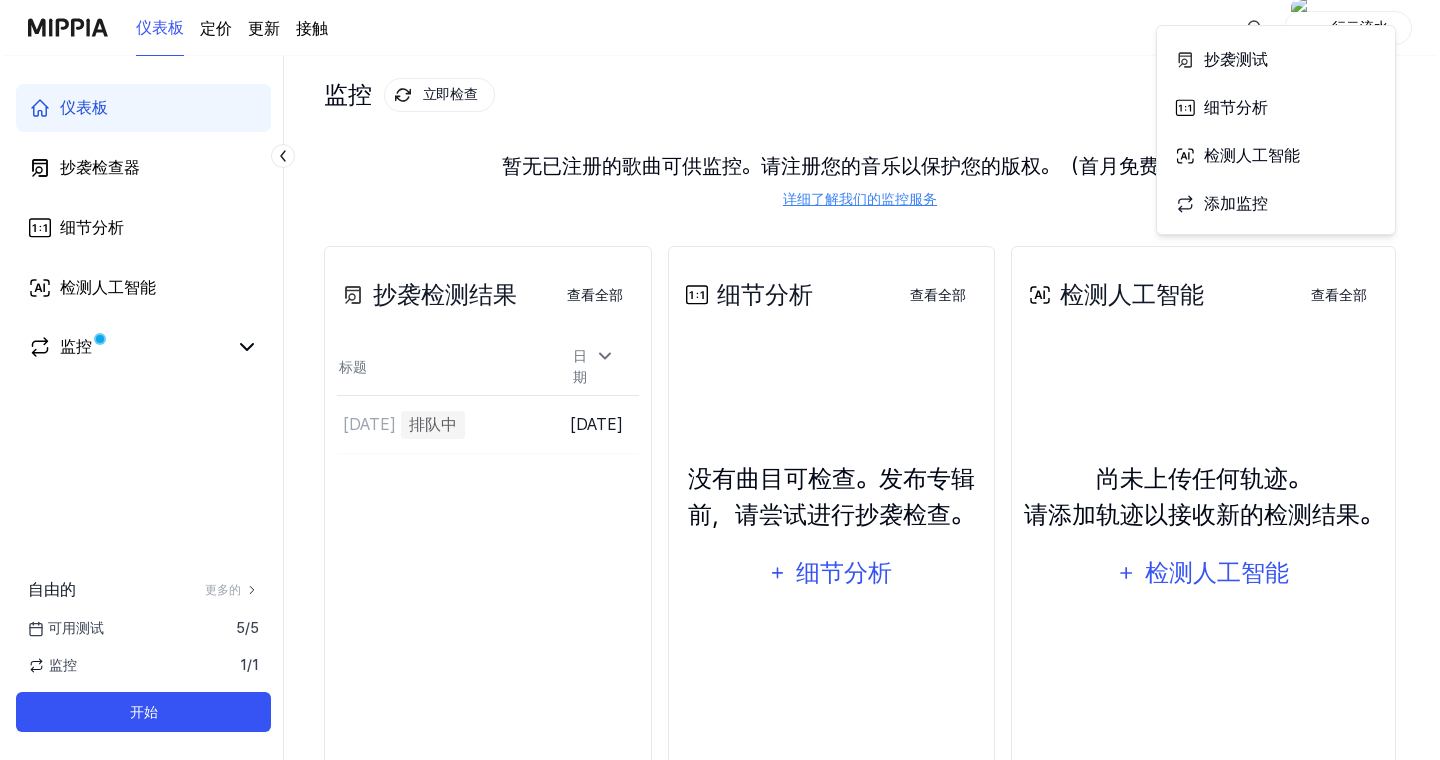 scroll, scrollTop: 103, scrollLeft: 0, axis: vertical 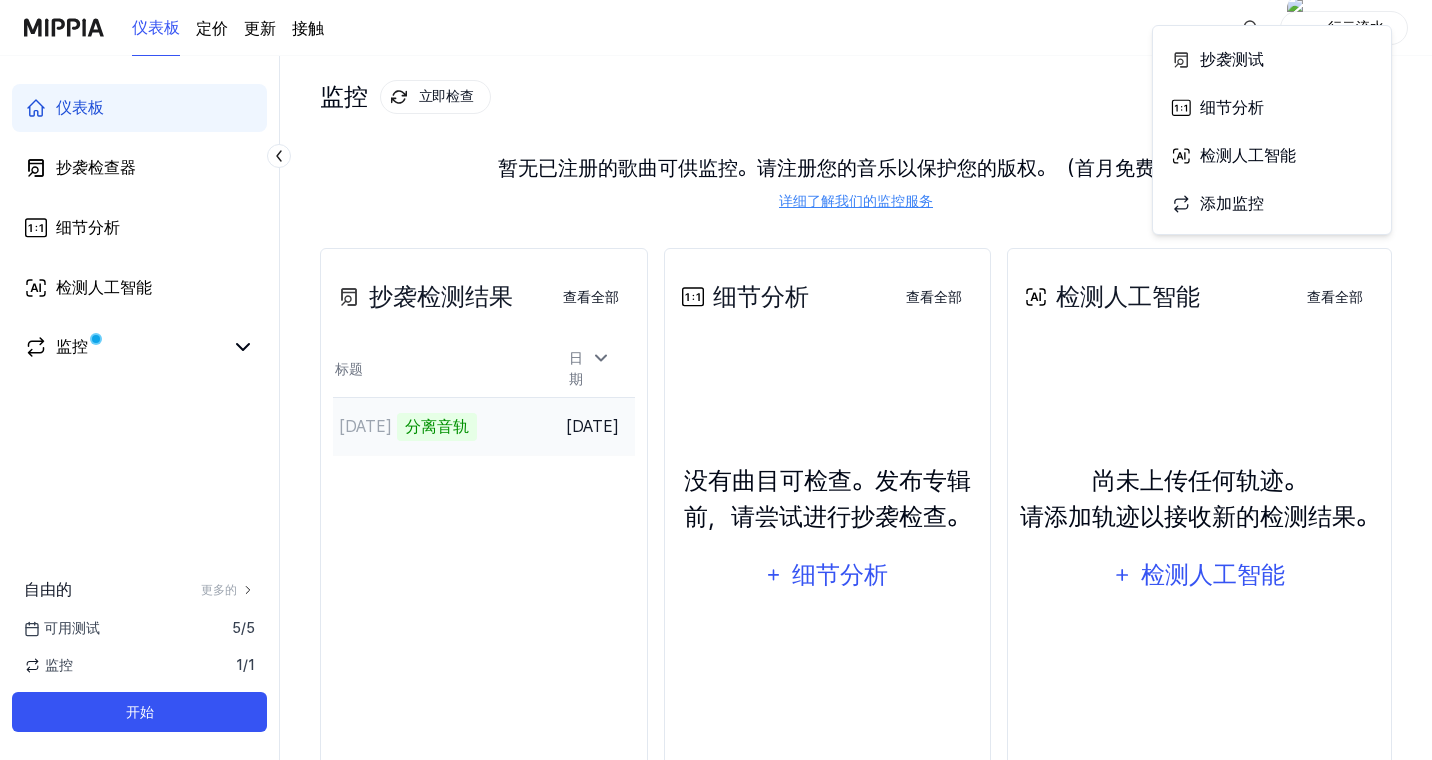 click on "8月7日 分离音轨" at bounding box center (439, 426) 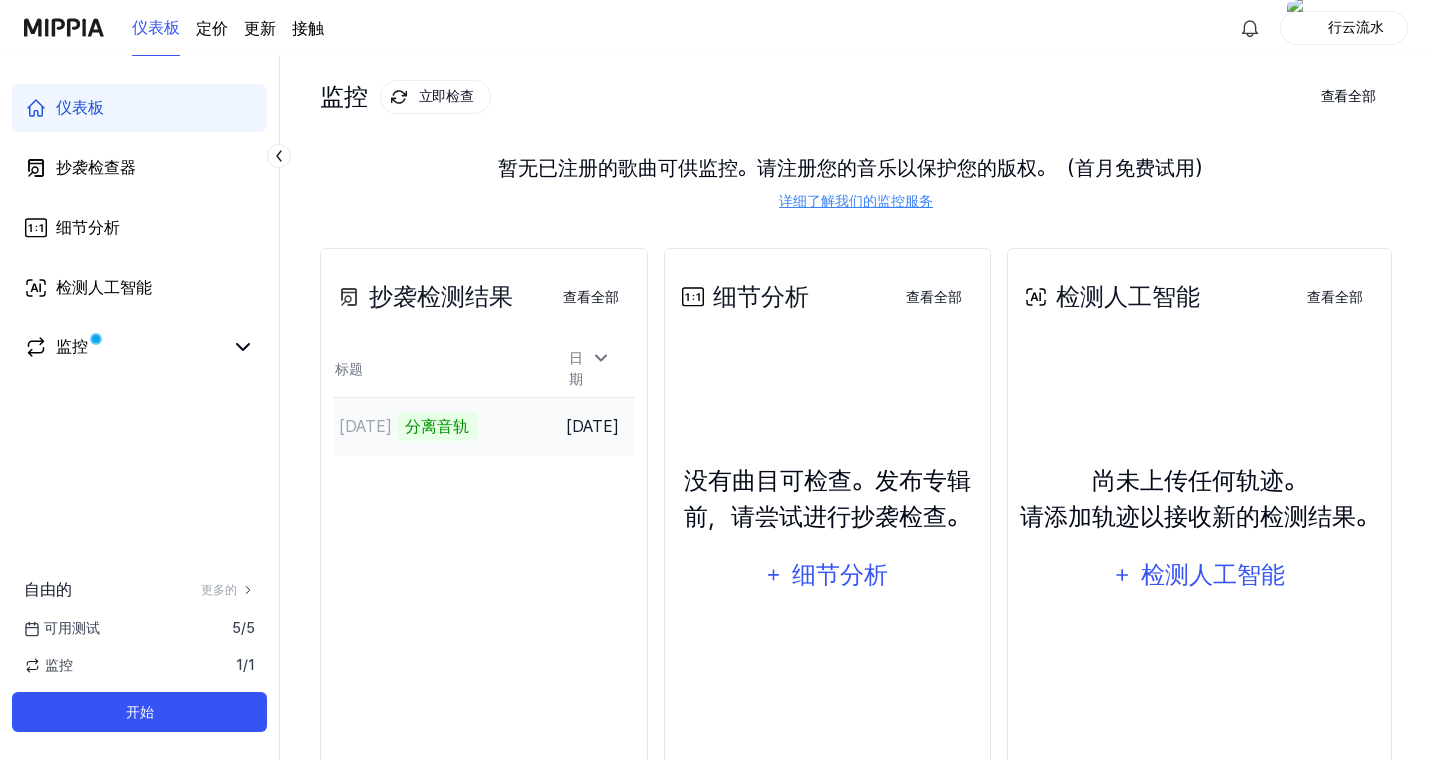 click on "8月7日 分离音轨" at bounding box center [439, 426] 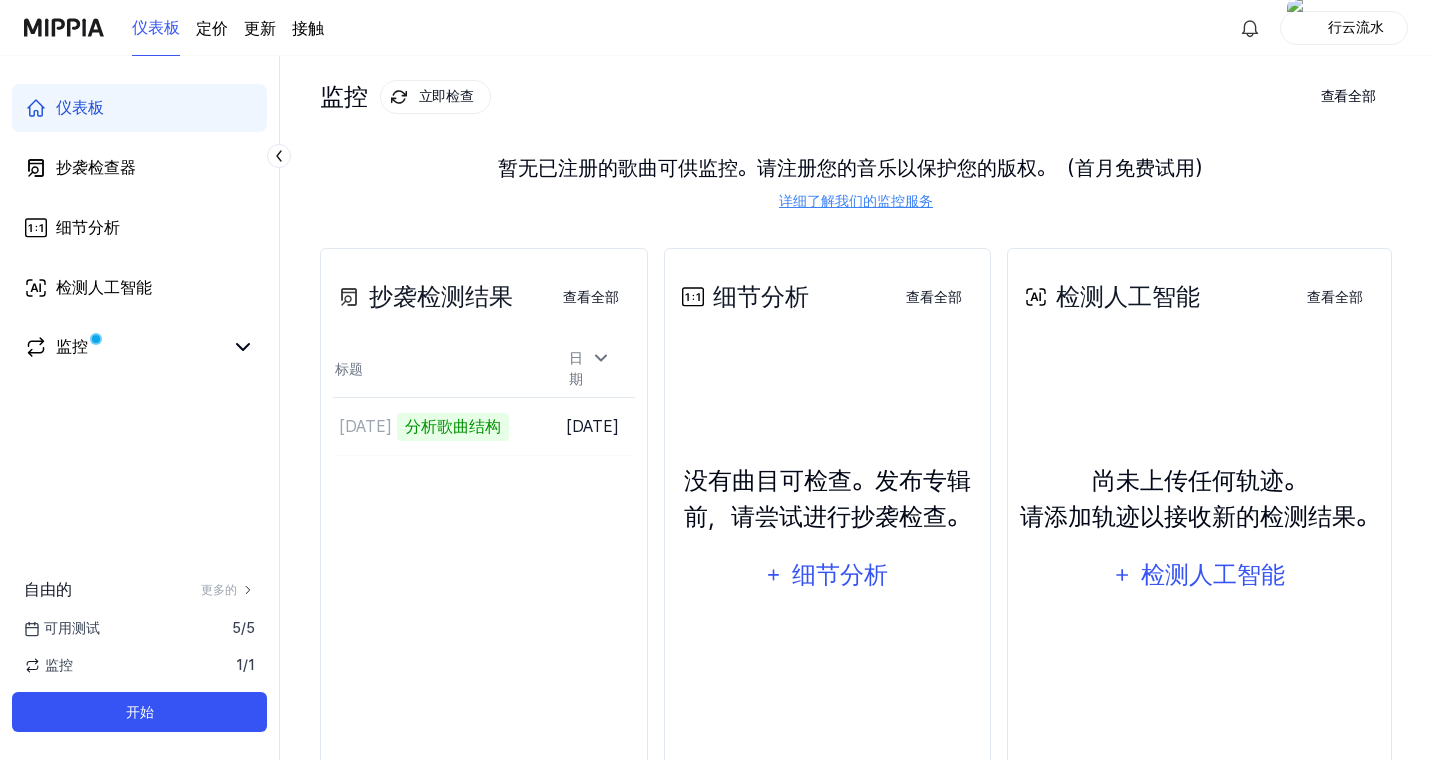 click on "抄袭检测结果 查看全部 抄袭检测结果 标题 日期 8月7日 分析歌曲结构 转至结果 2025年8月7日 查看全部" at bounding box center [484, 517] 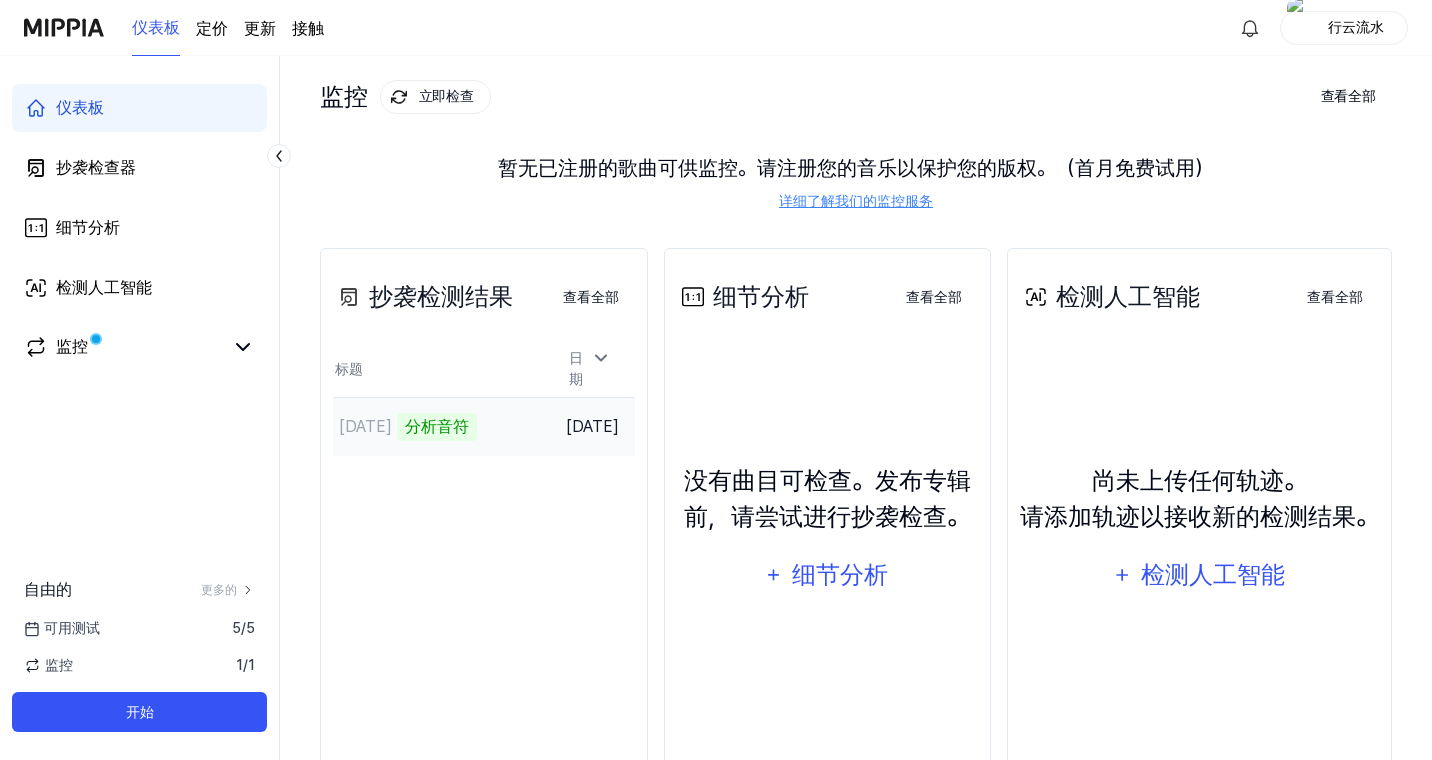 click on "分析音符" at bounding box center [437, 426] 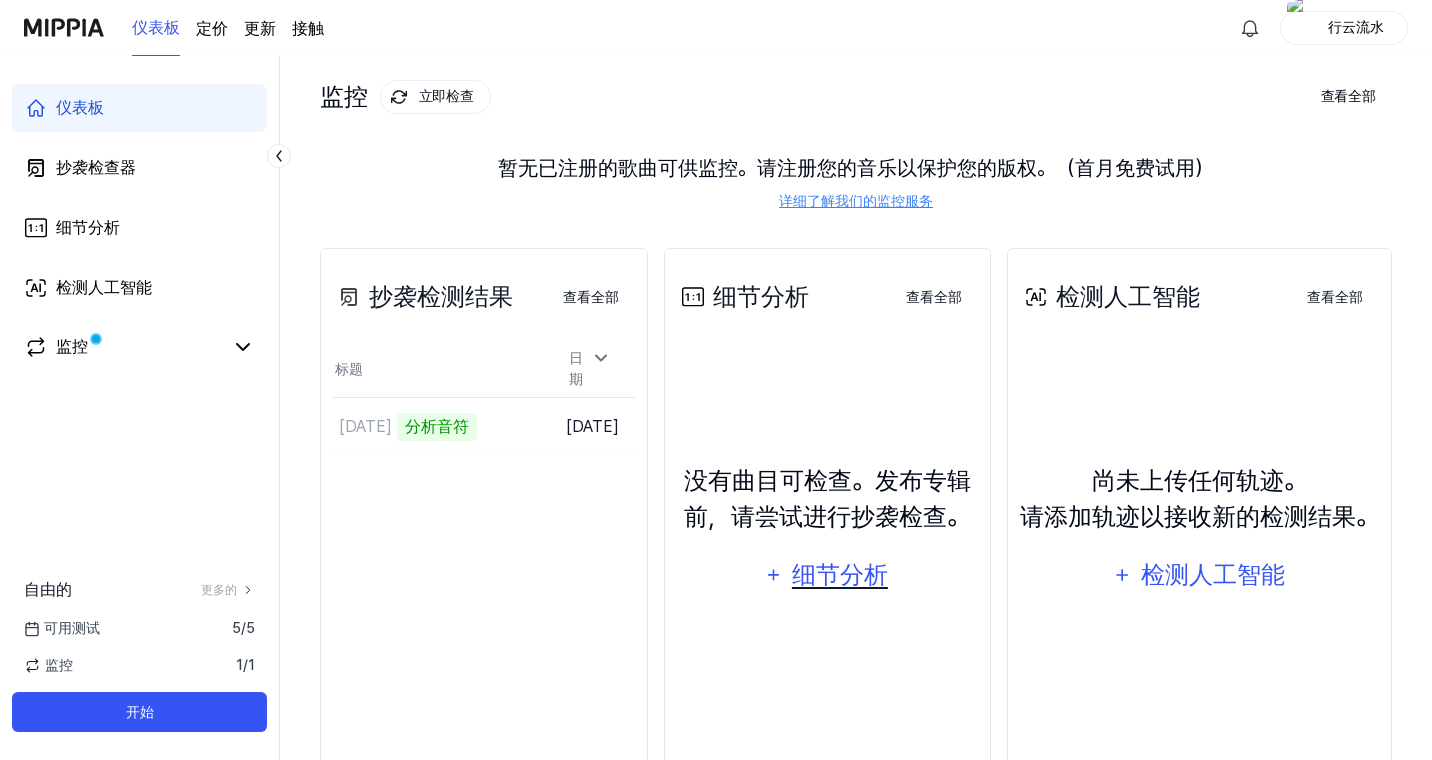 click on "细节分析" at bounding box center [840, 574] 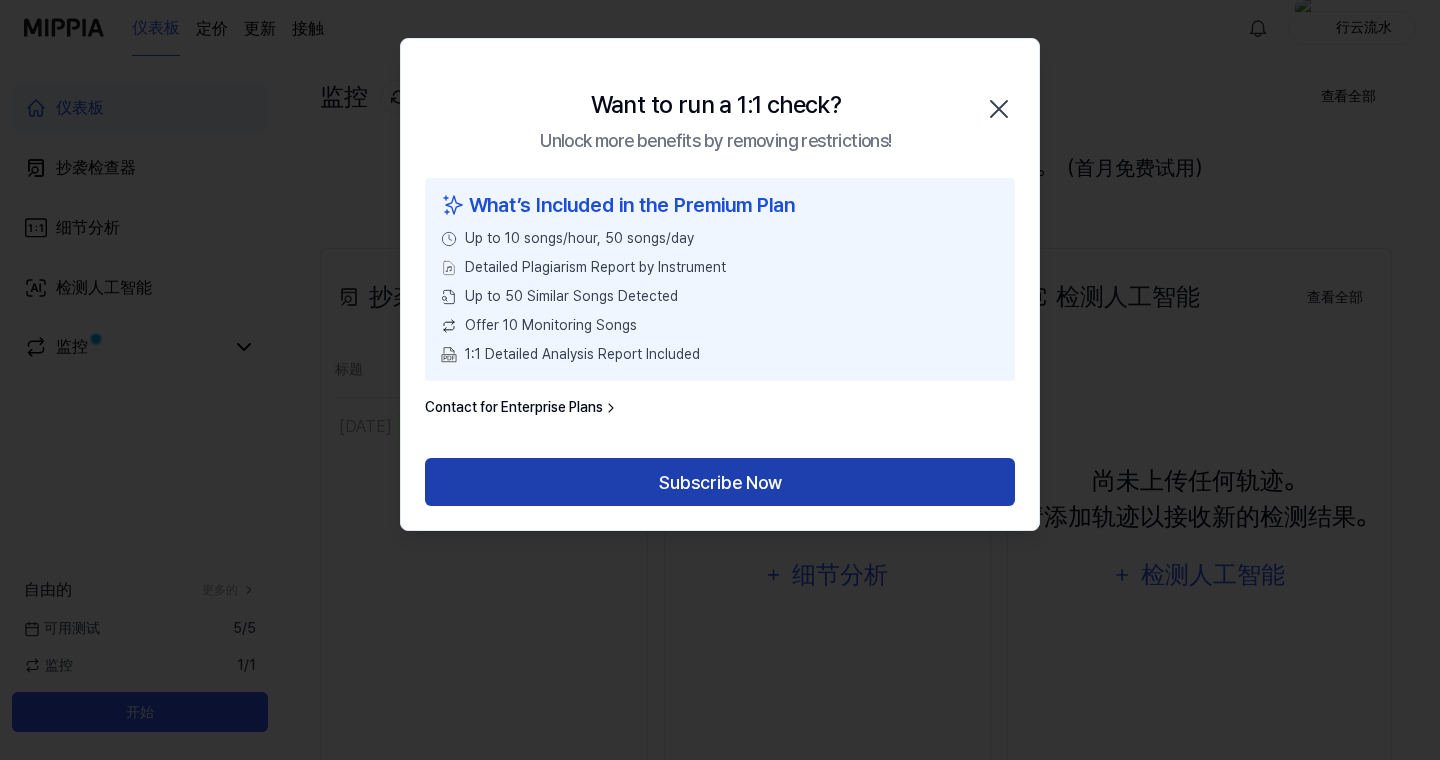 click on "Subscribe Now" at bounding box center [720, 482] 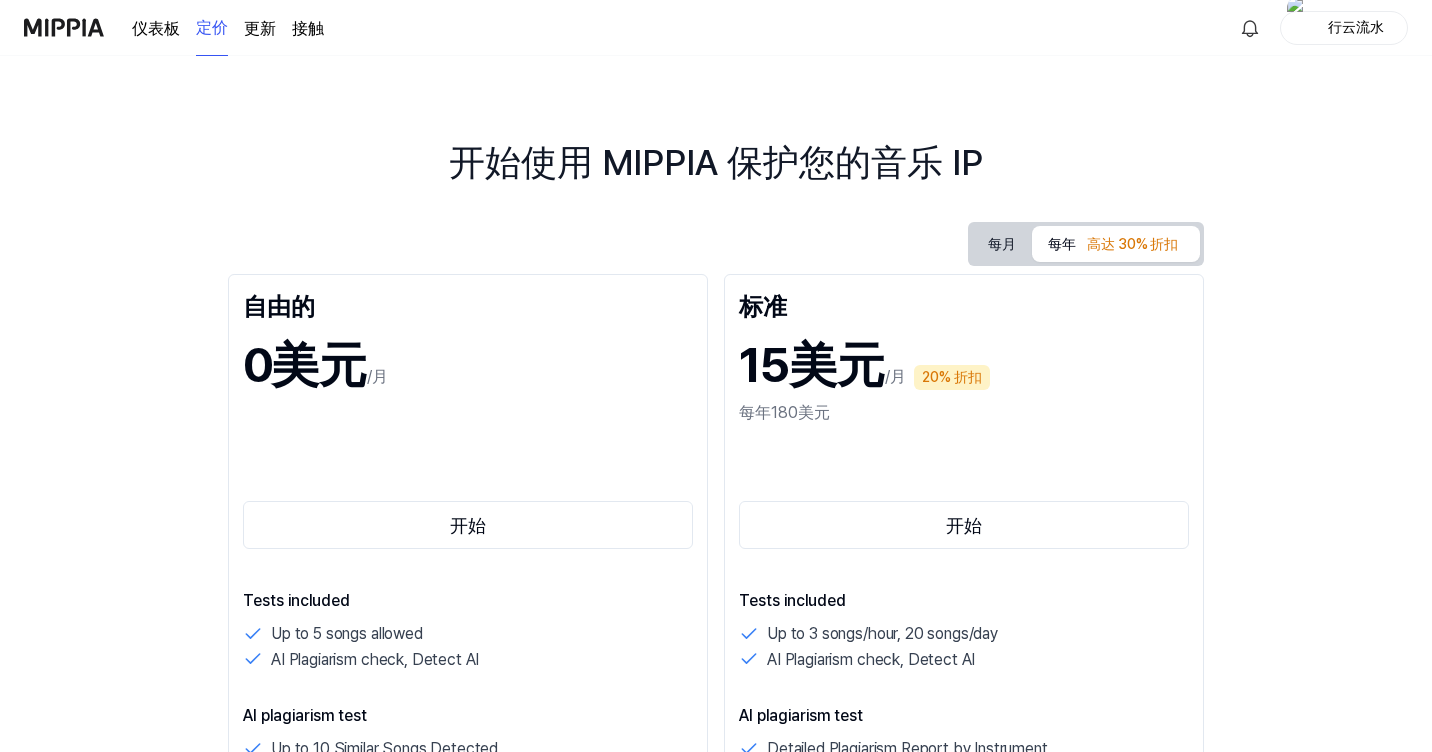 scroll, scrollTop: 0, scrollLeft: 0, axis: both 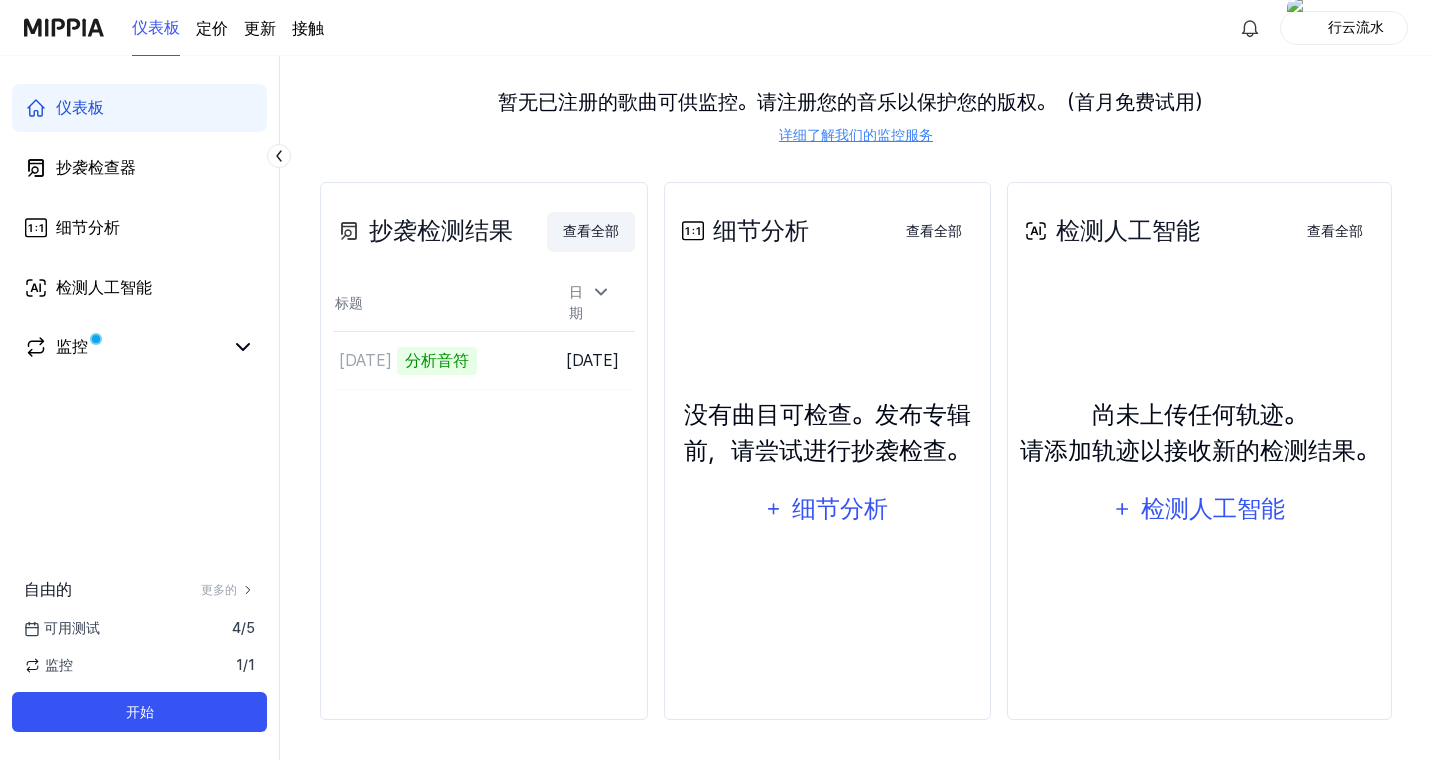 click on "查看全部" at bounding box center (591, 231) 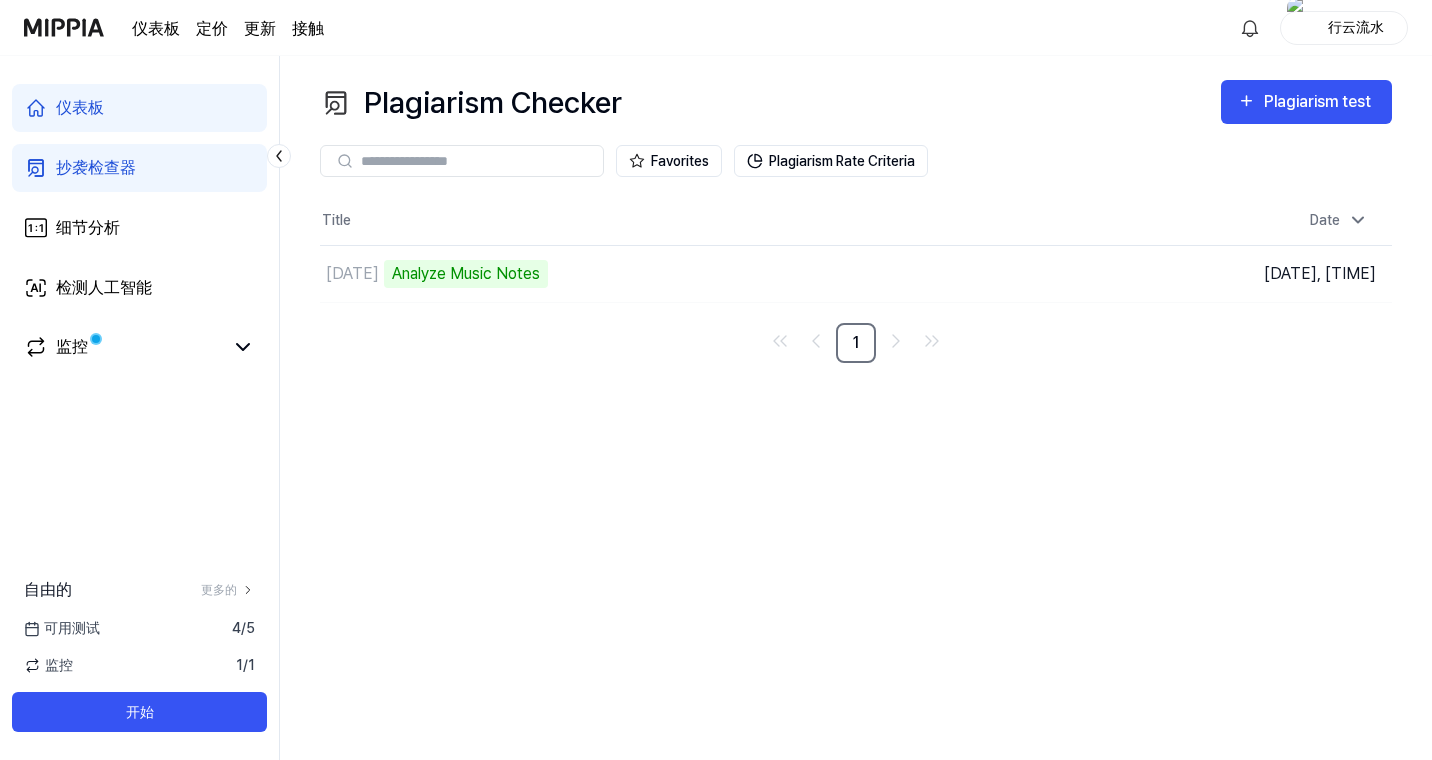 scroll, scrollTop: 0, scrollLeft: 0, axis: both 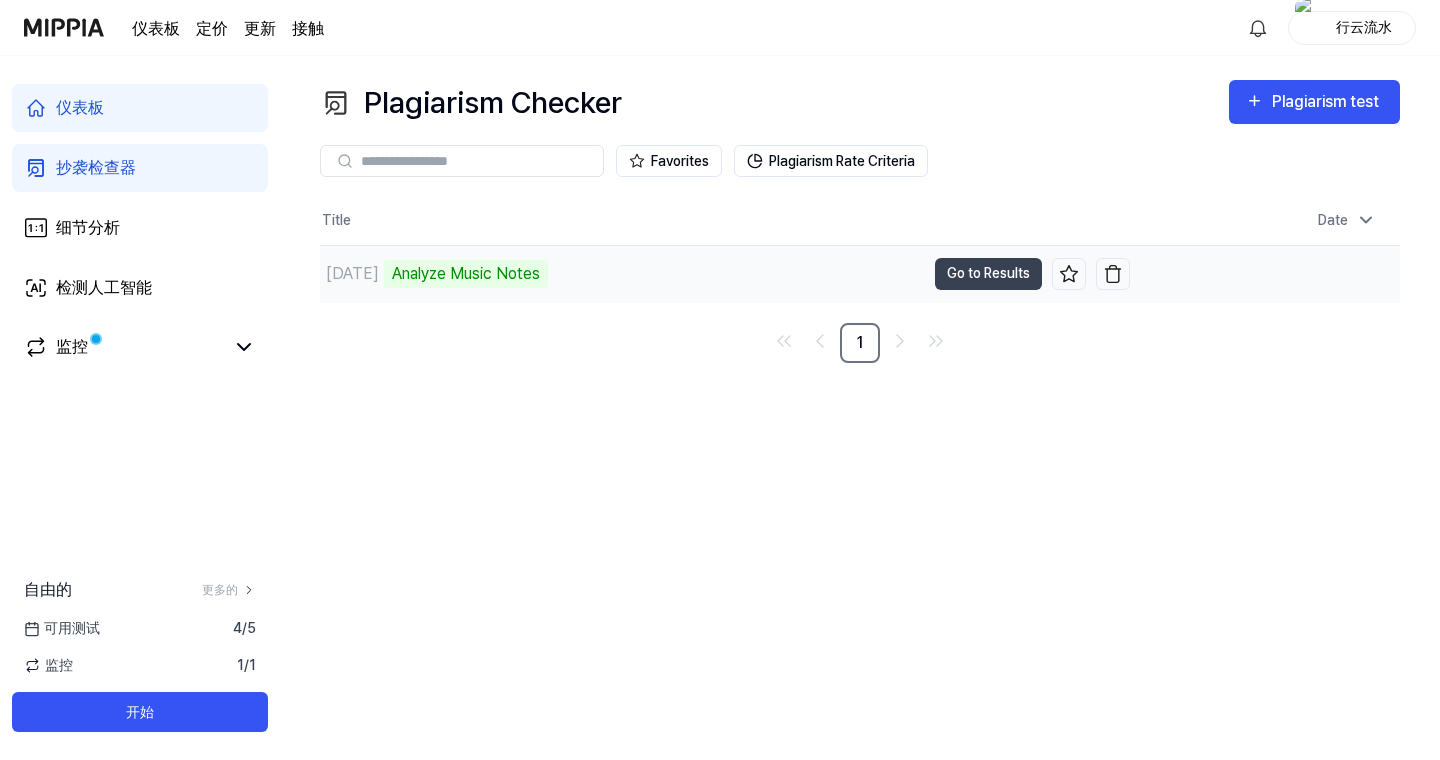click on "[DATE] Analyze Music Notes" at bounding box center [622, 274] 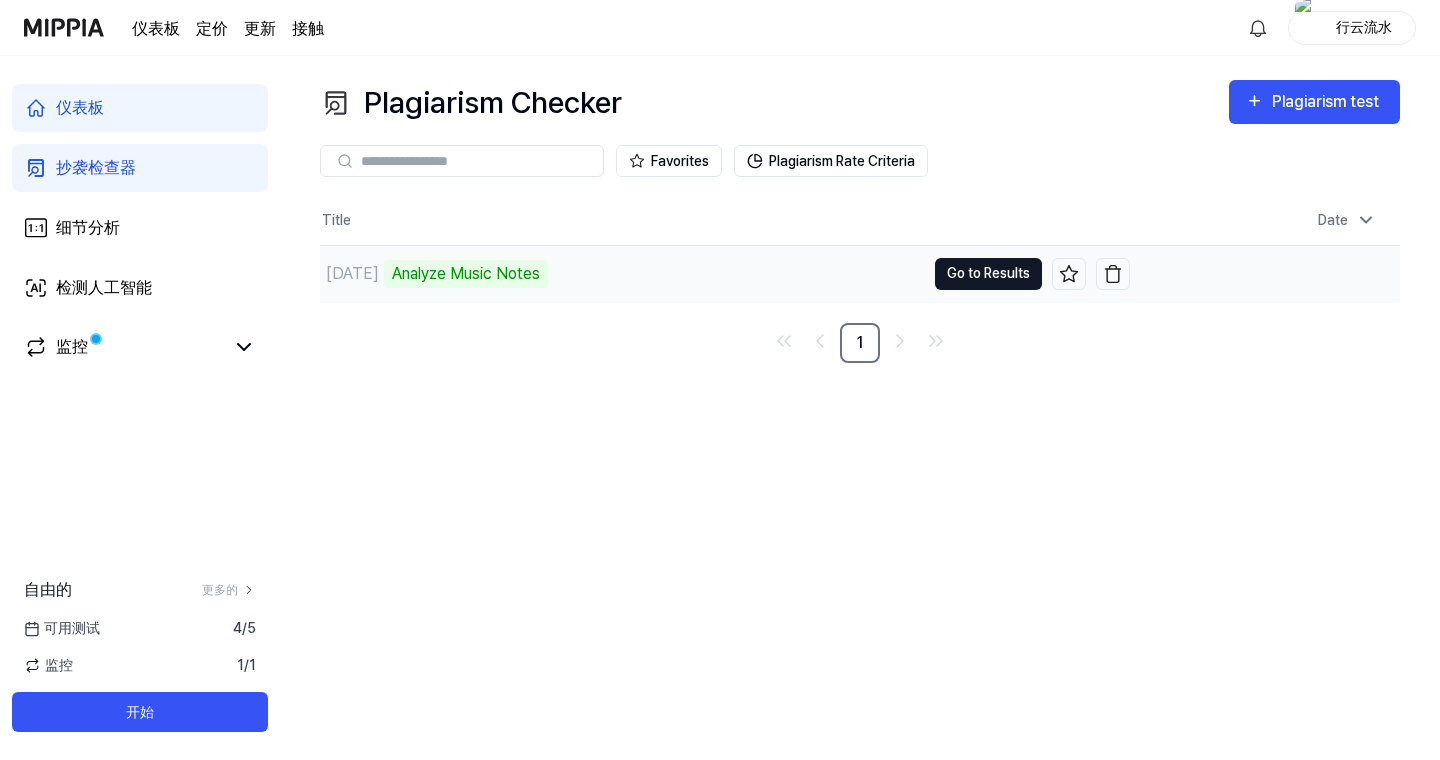 click on "Go to Results" at bounding box center [988, 274] 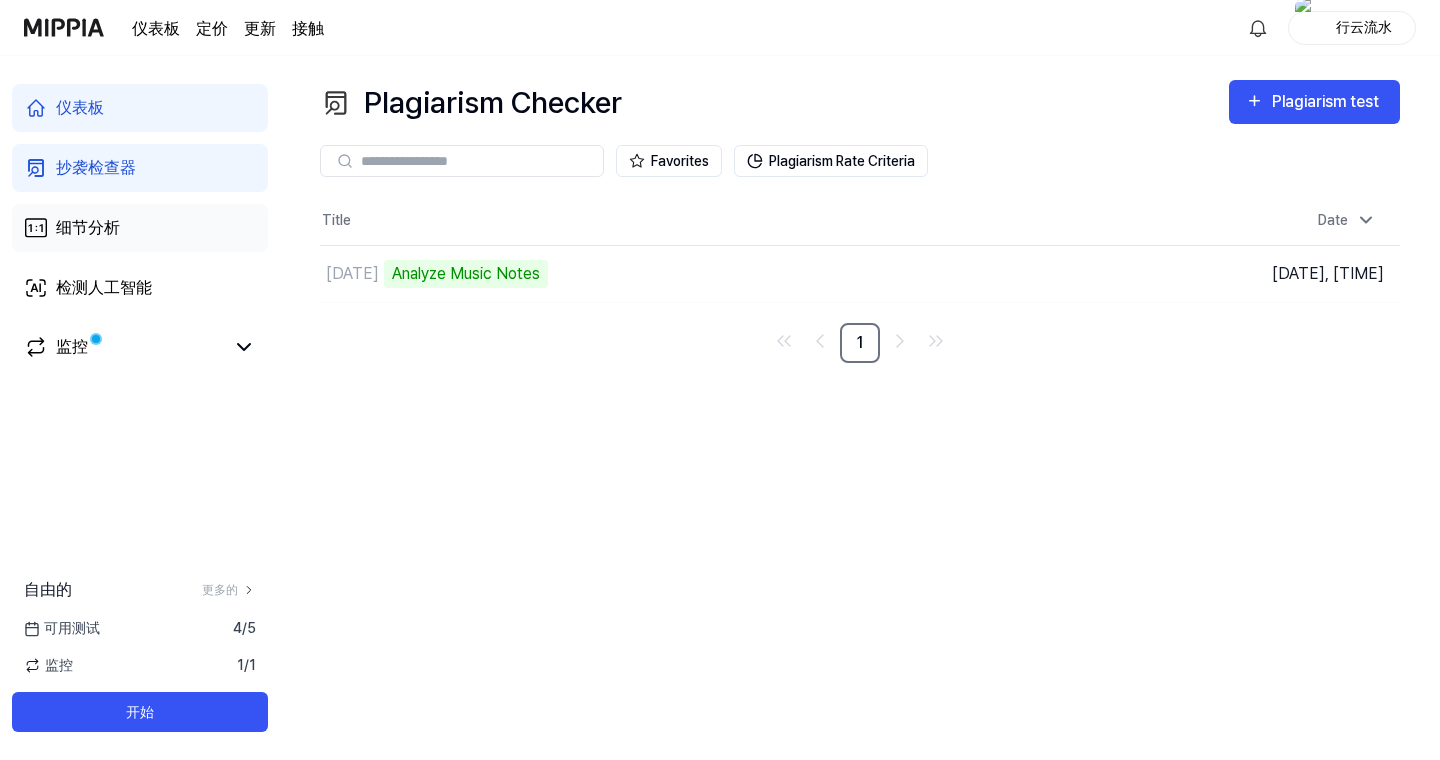 click on "细节分析" at bounding box center (140, 228) 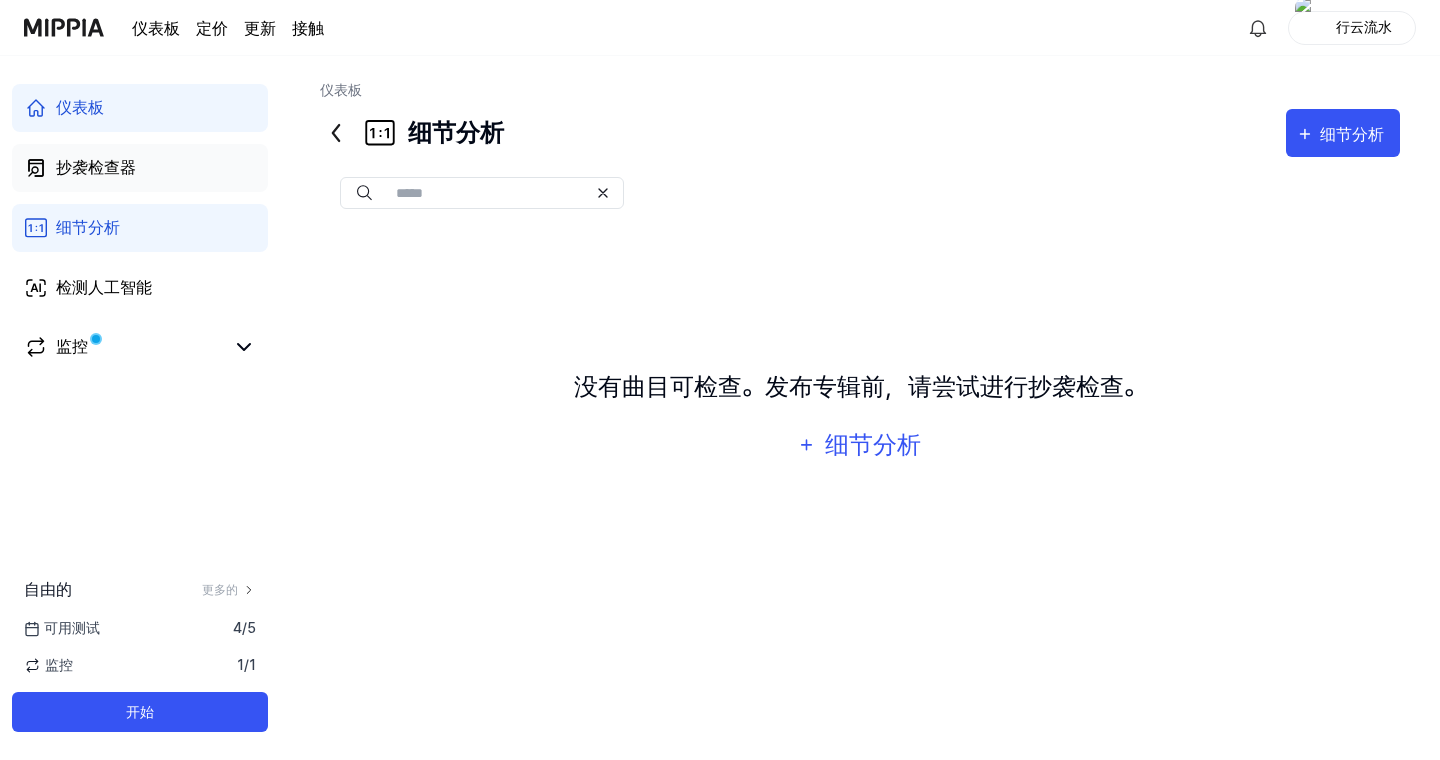 click on "抄袭检查器" at bounding box center [140, 168] 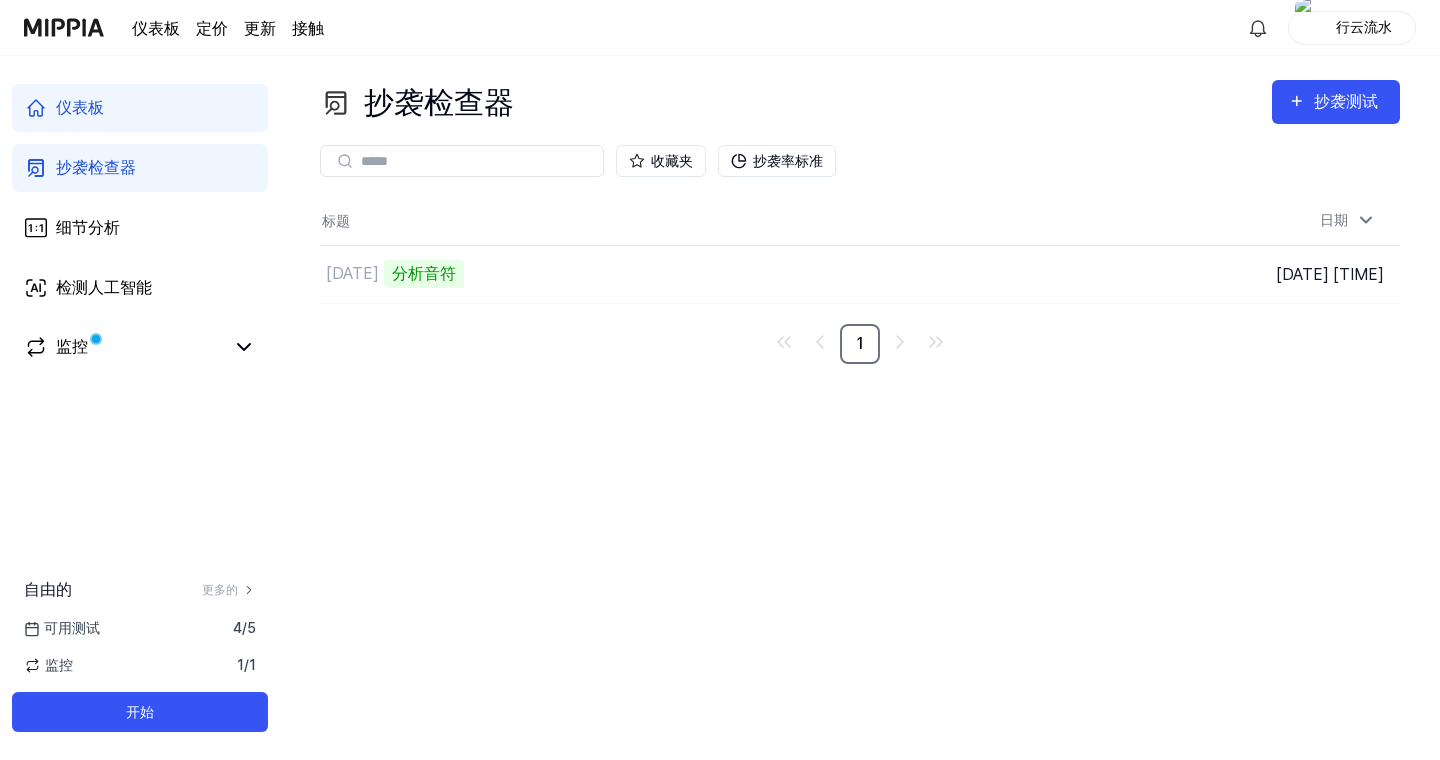 click on "仪表板" at bounding box center [140, 108] 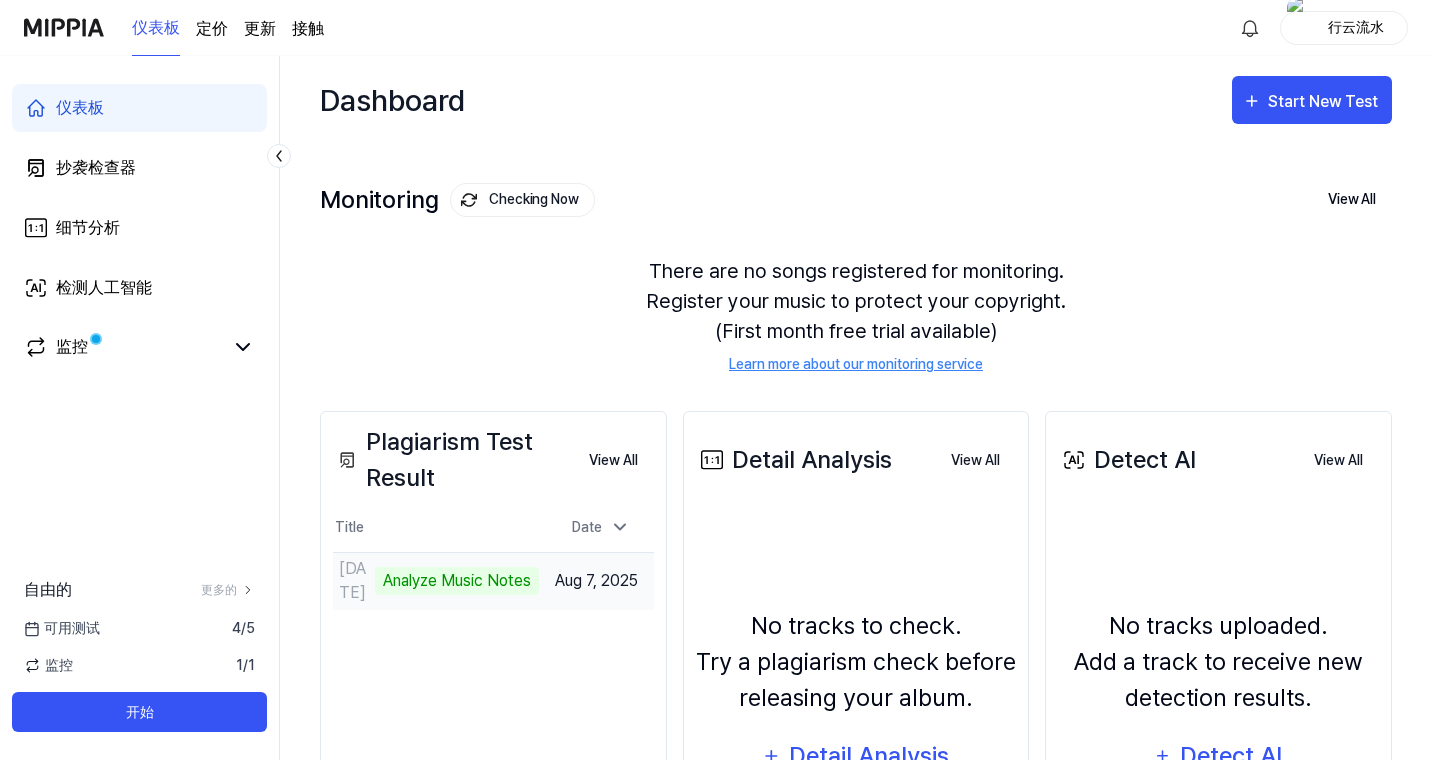 click on "Analyze Music Notes" at bounding box center (457, 581) 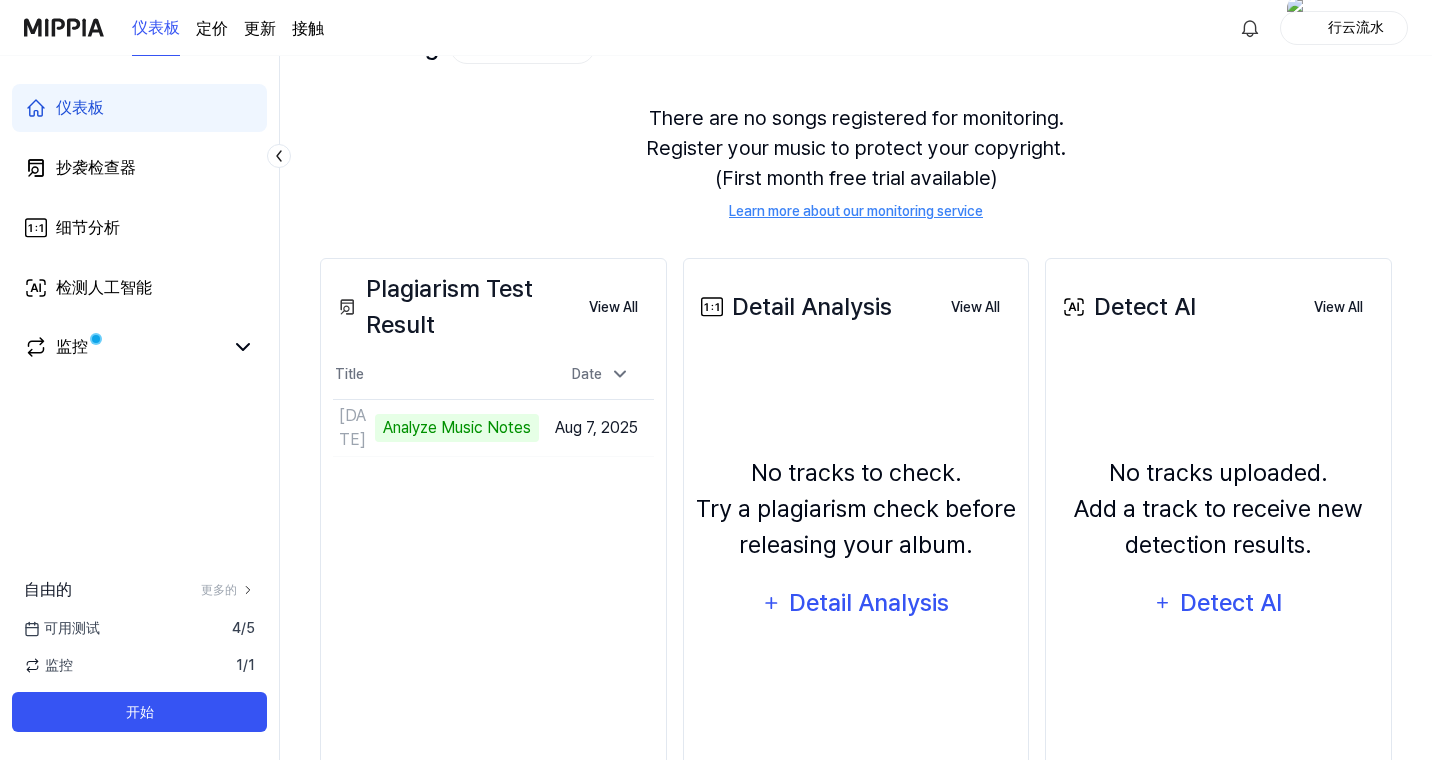 scroll, scrollTop: 229, scrollLeft: 0, axis: vertical 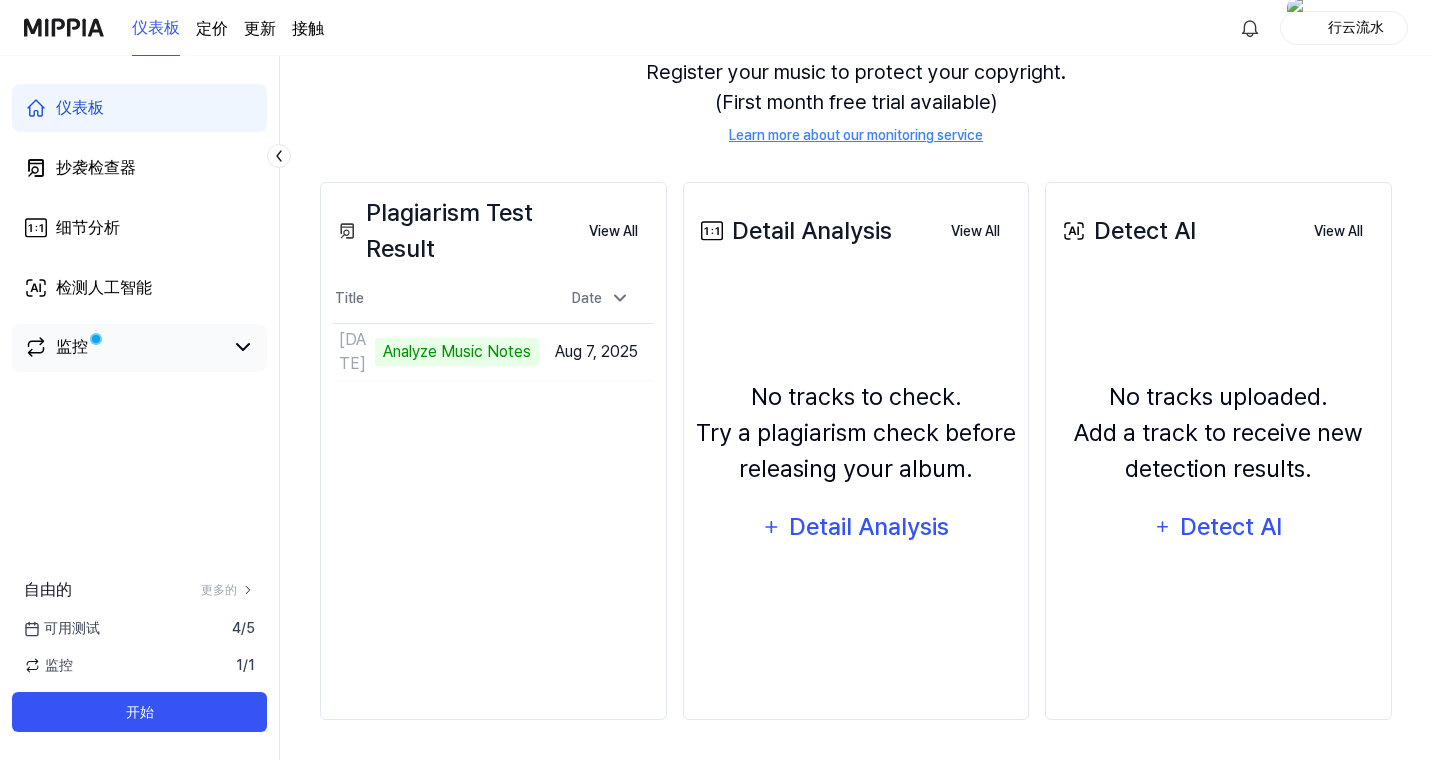 click at bounding box center (96, 339) 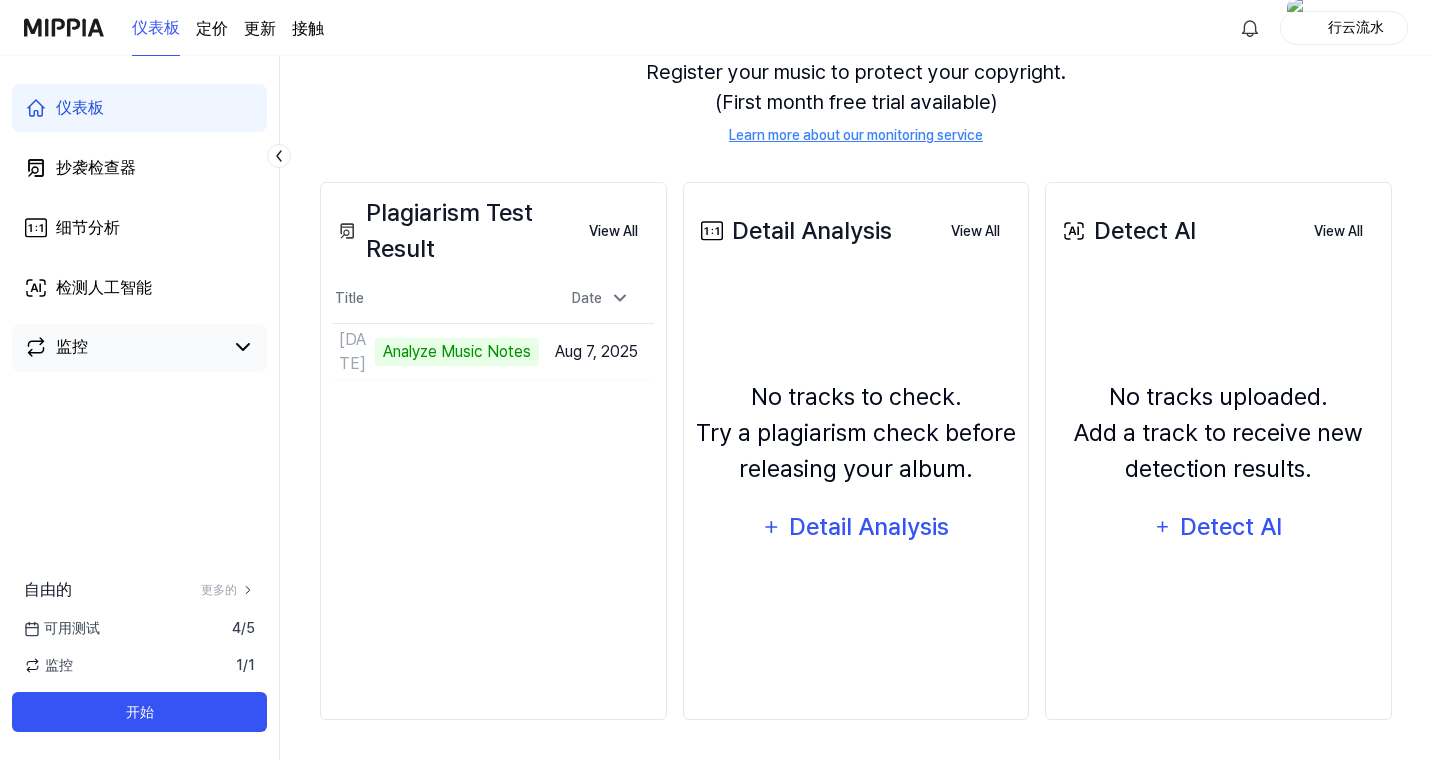 scroll, scrollTop: 169, scrollLeft: 0, axis: vertical 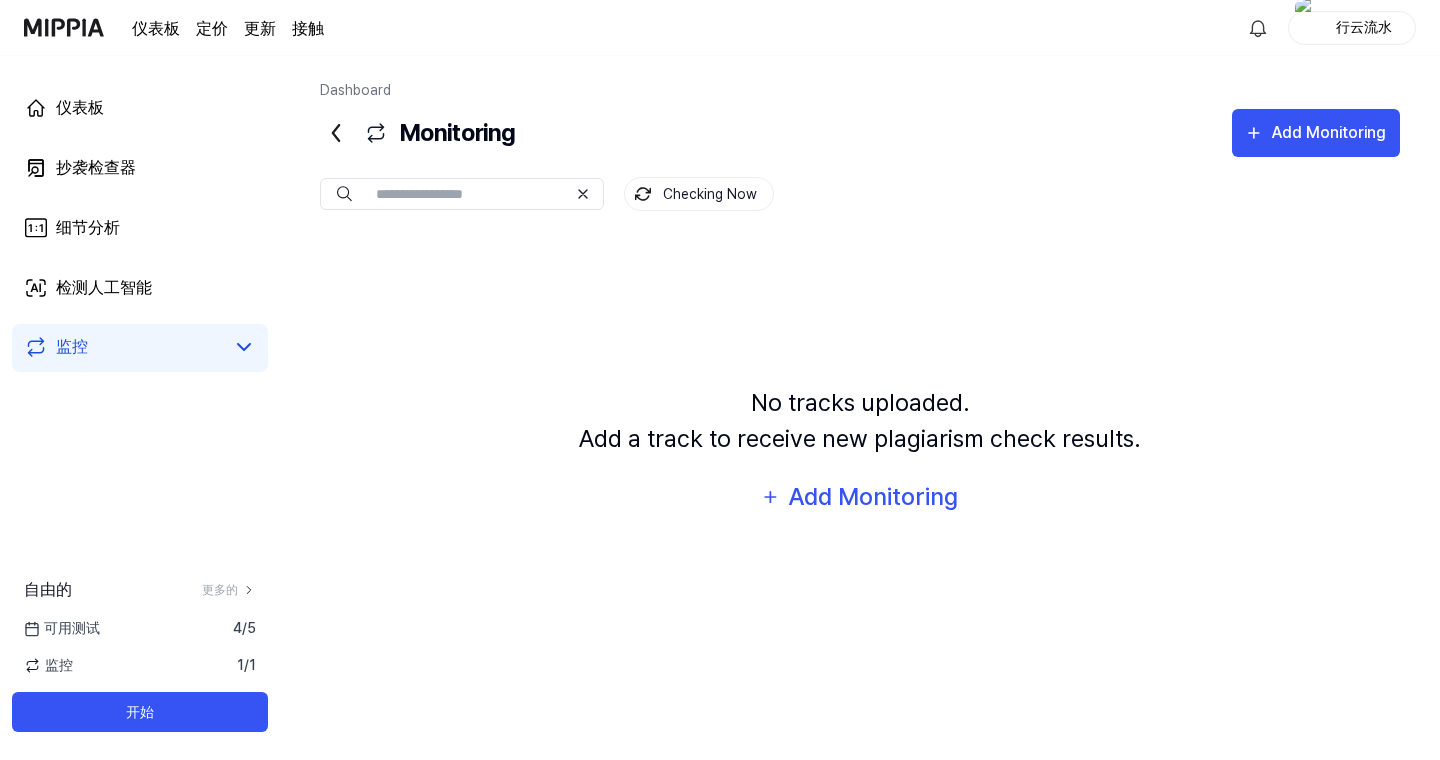 click on "监控 1  /  1" at bounding box center (140, 665) 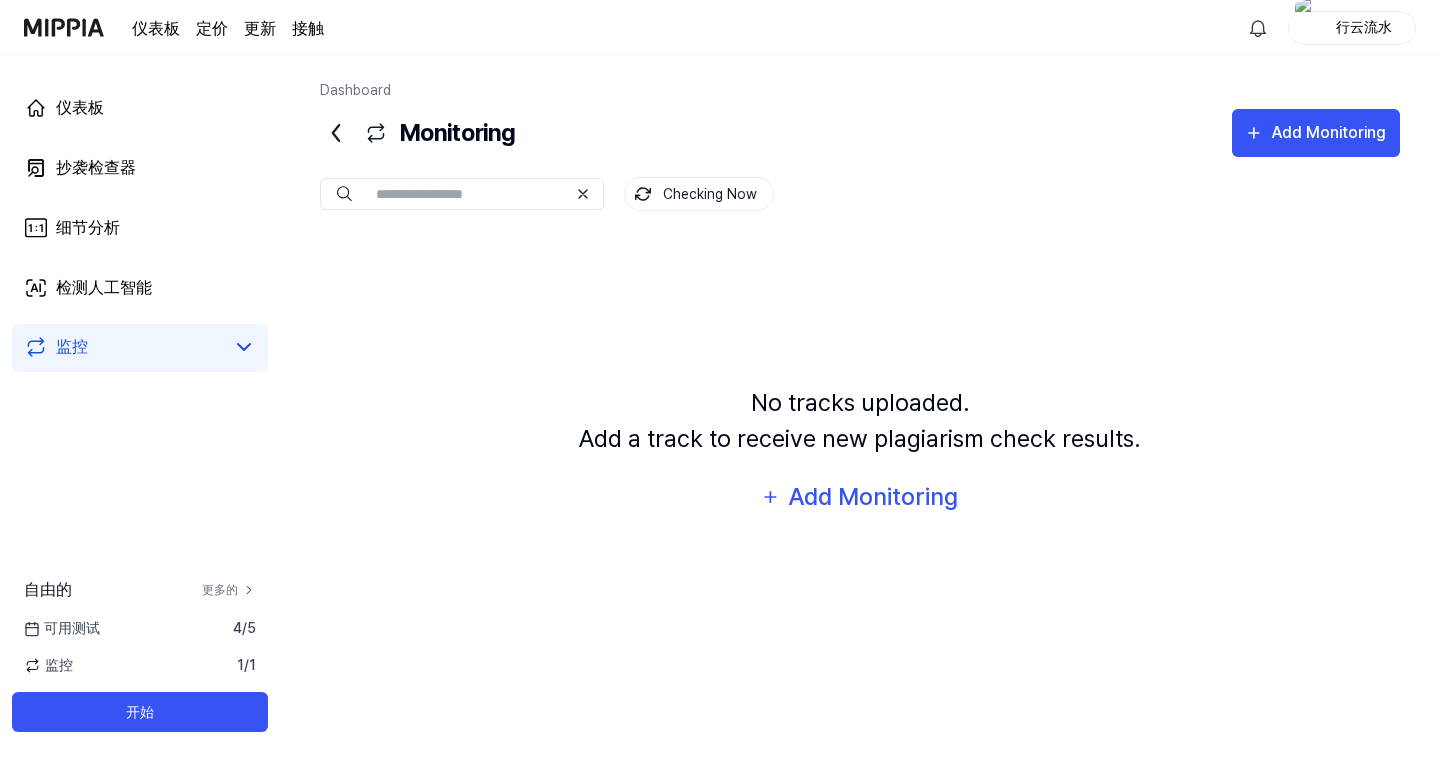 click on "更多的" at bounding box center [220, 590] 